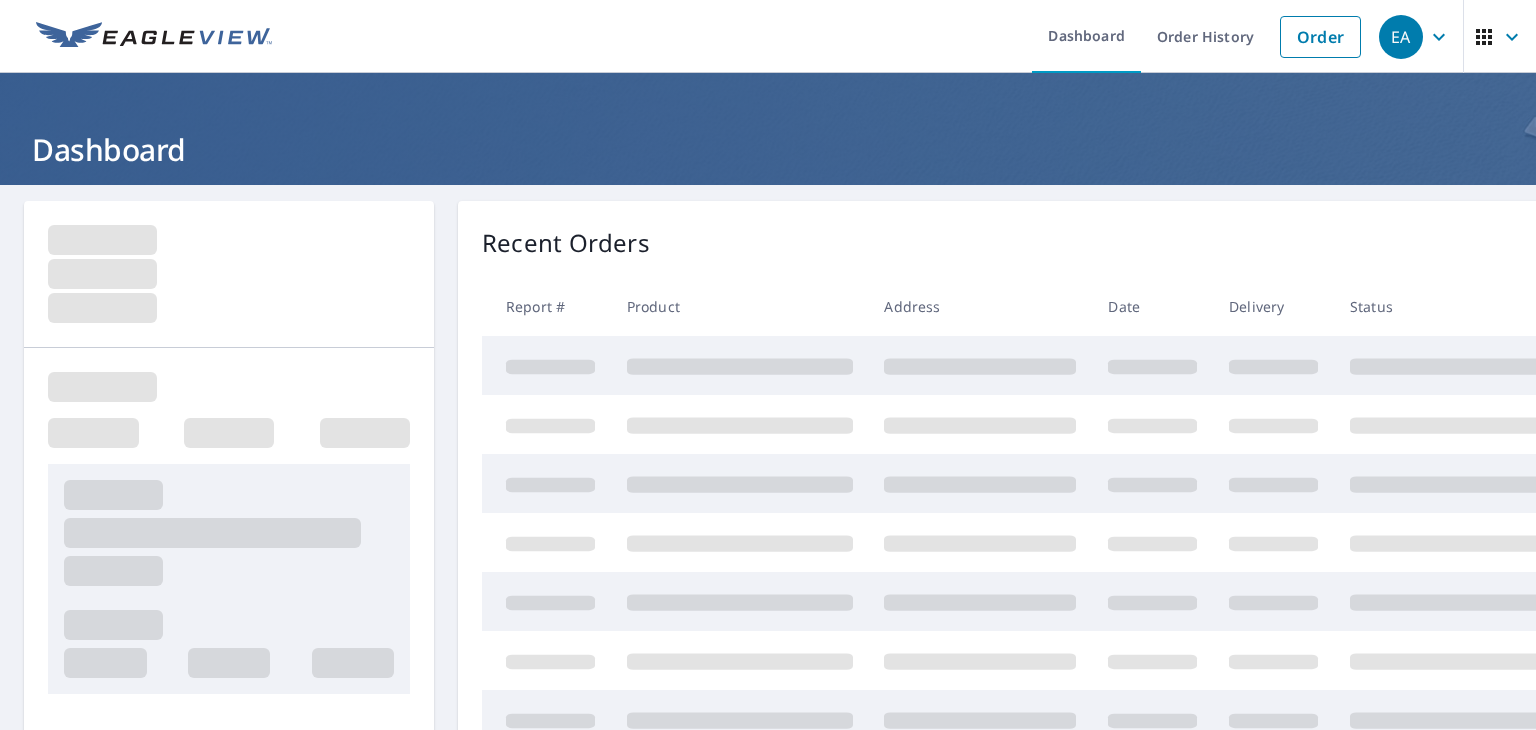 scroll, scrollTop: 0, scrollLeft: 0, axis: both 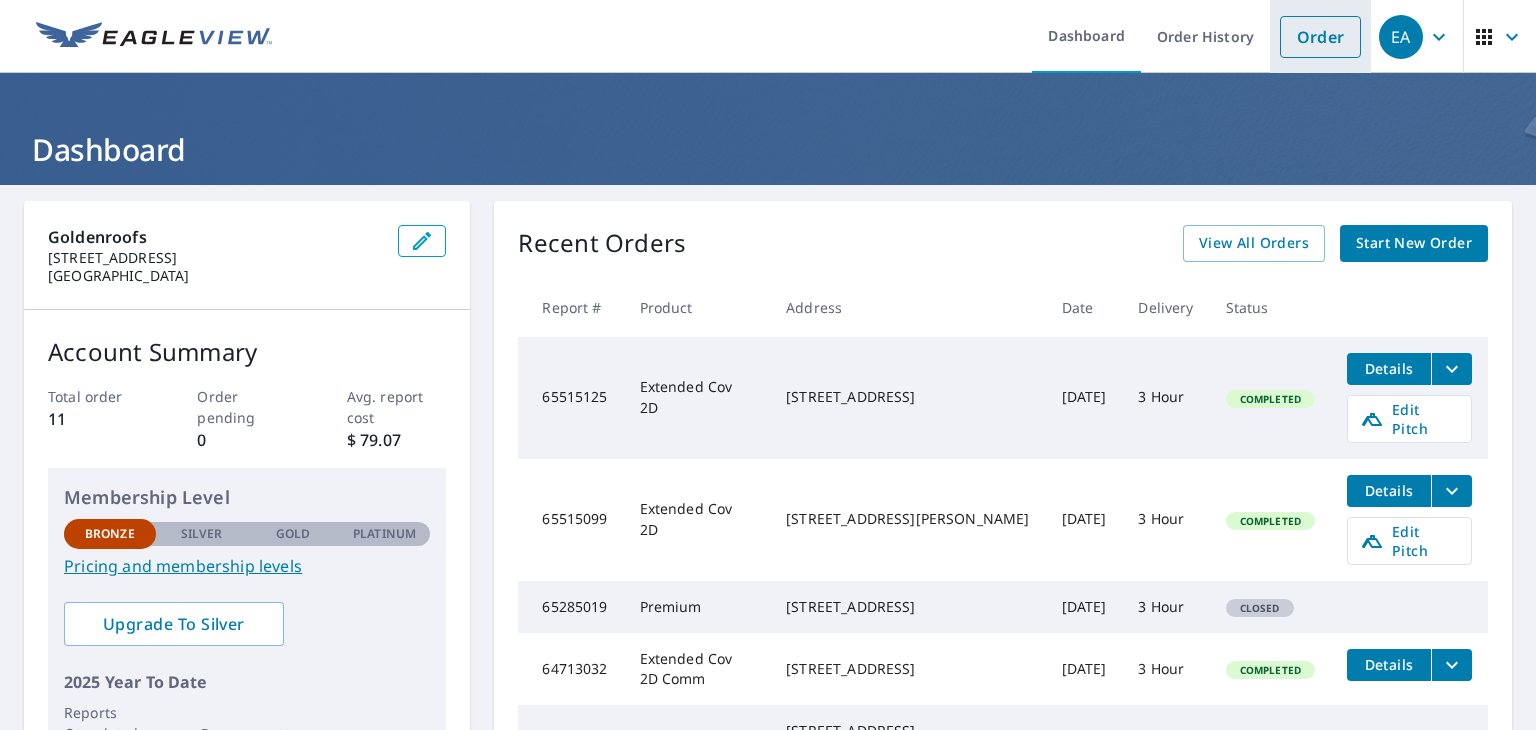 click on "Order" at bounding box center (1320, 37) 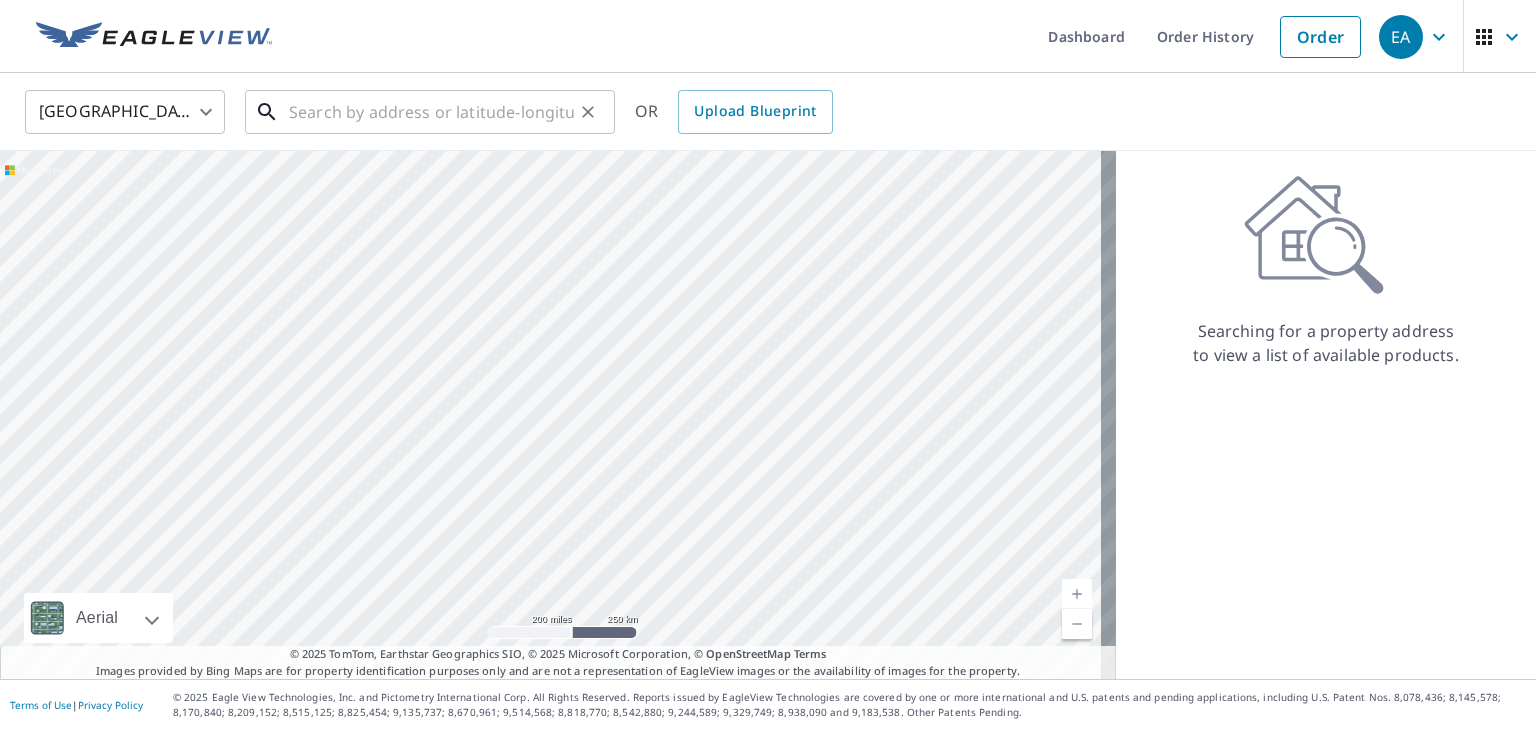 click at bounding box center (431, 112) 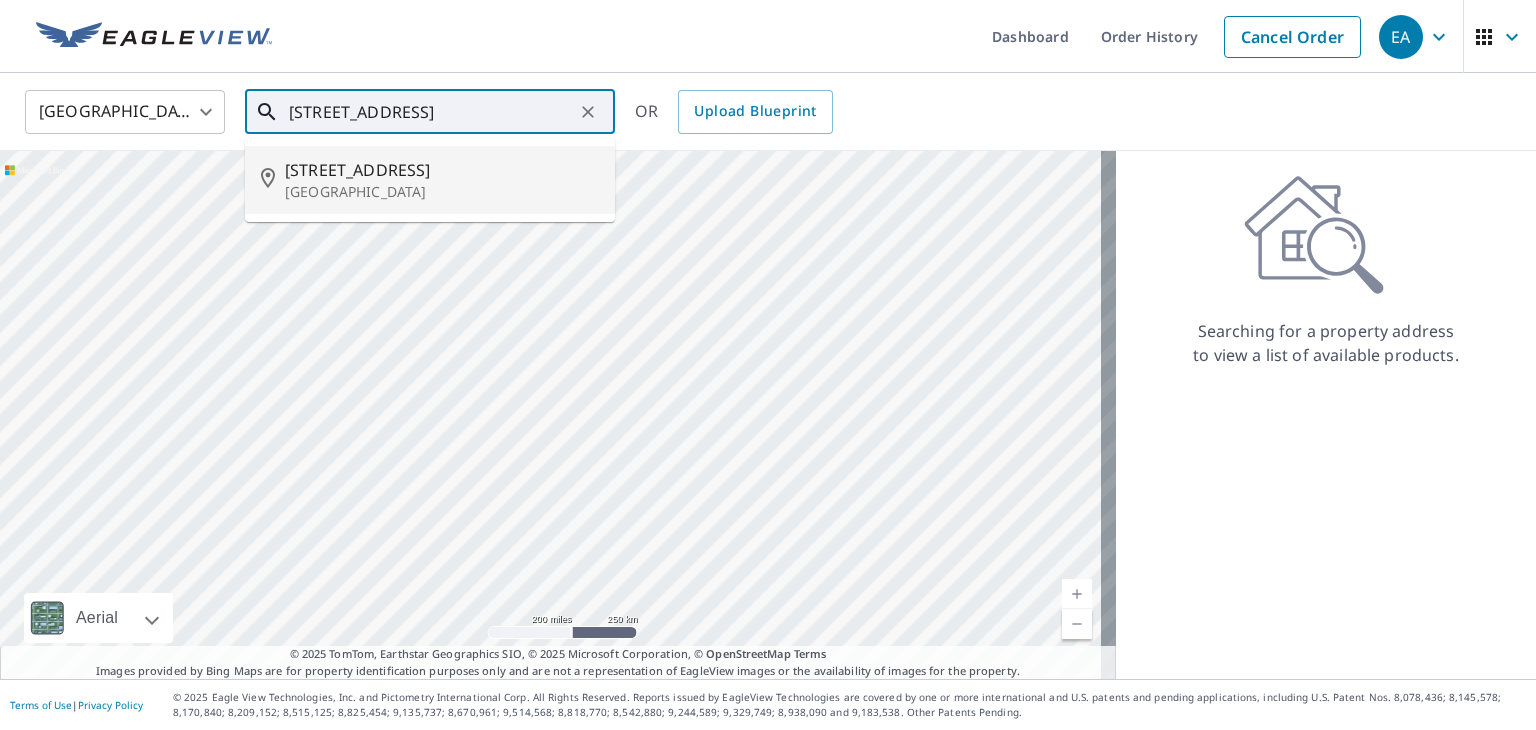 click on "[GEOGRAPHIC_DATA]" at bounding box center [442, 192] 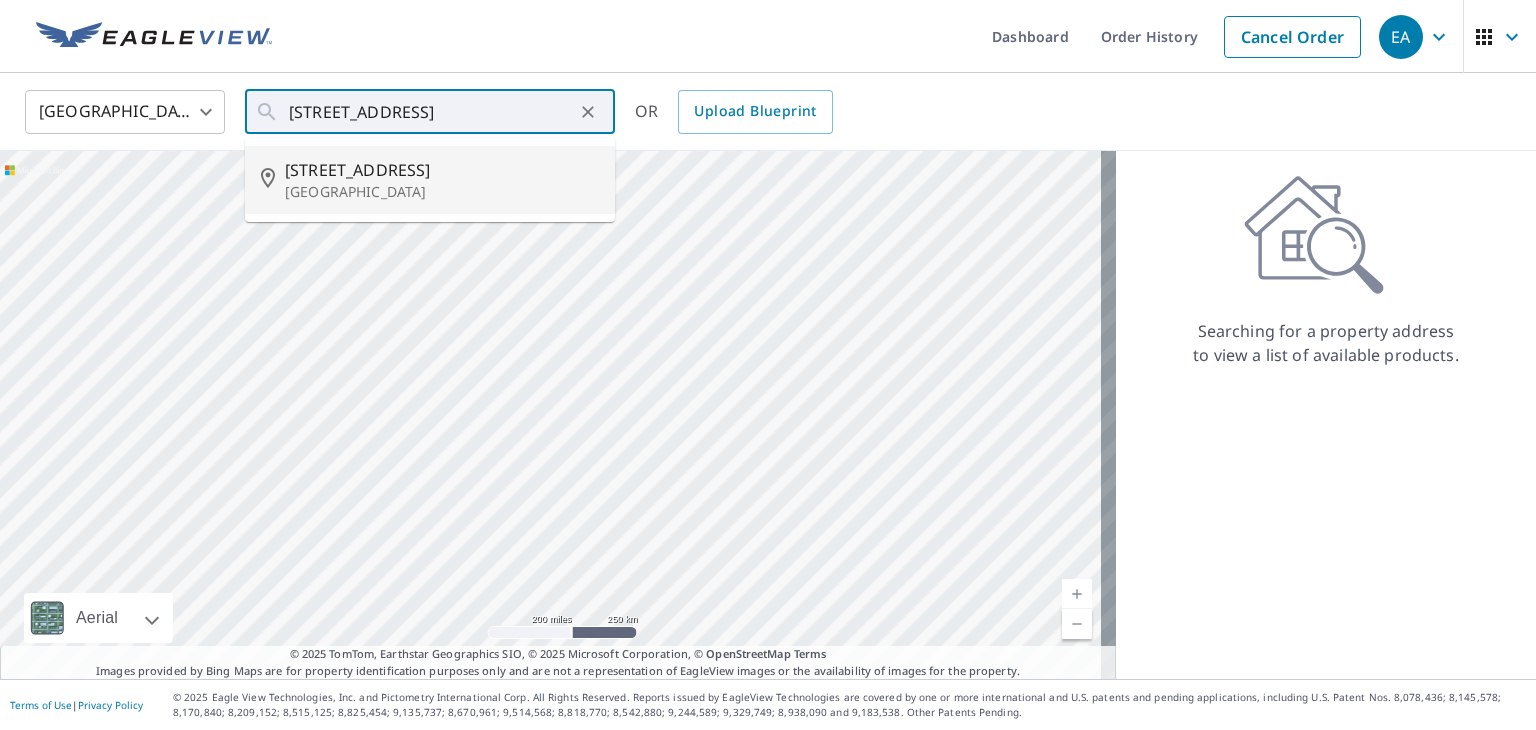 type on "[STREET_ADDRESS]" 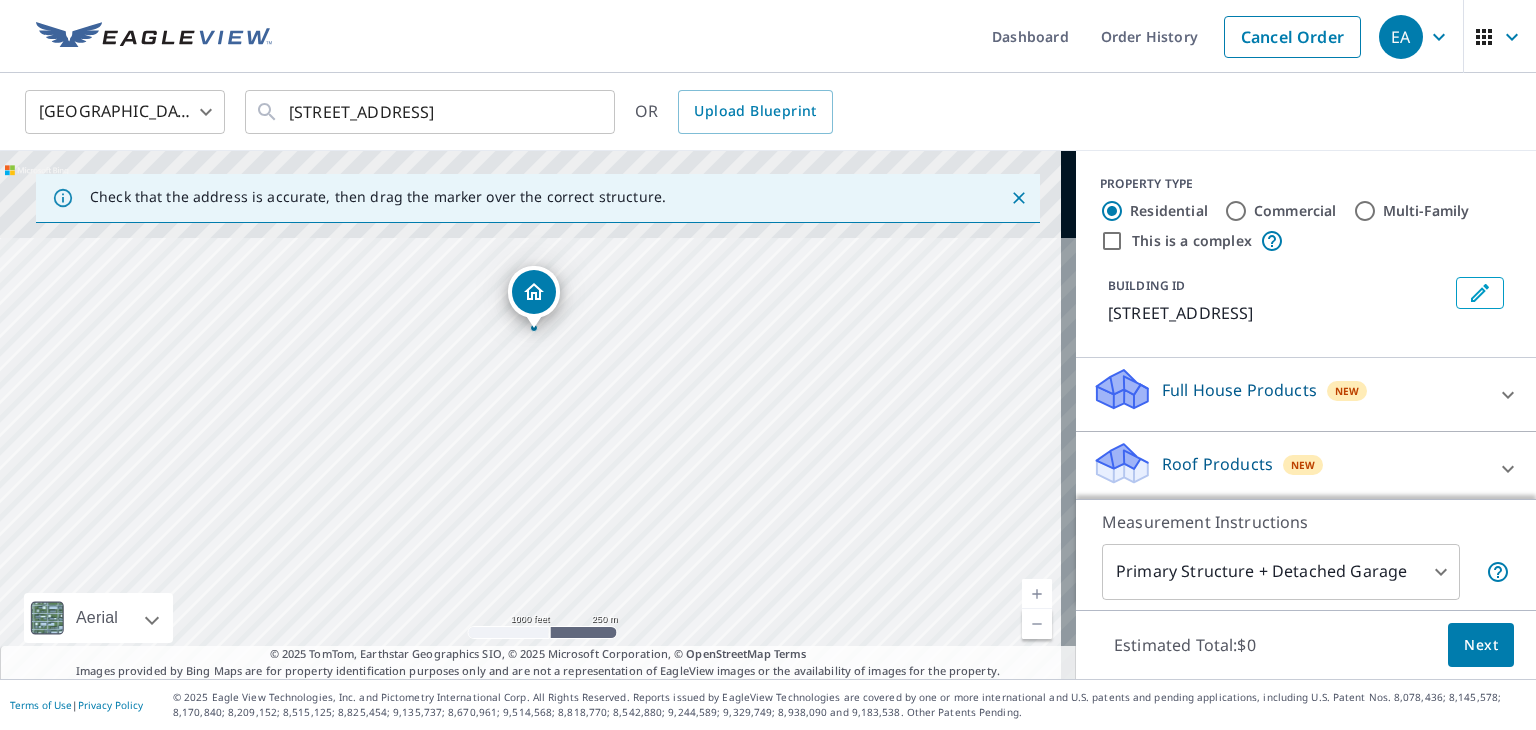 drag, startPoint x: 540, startPoint y: 264, endPoint x: 509, endPoint y: 443, distance: 181.66452 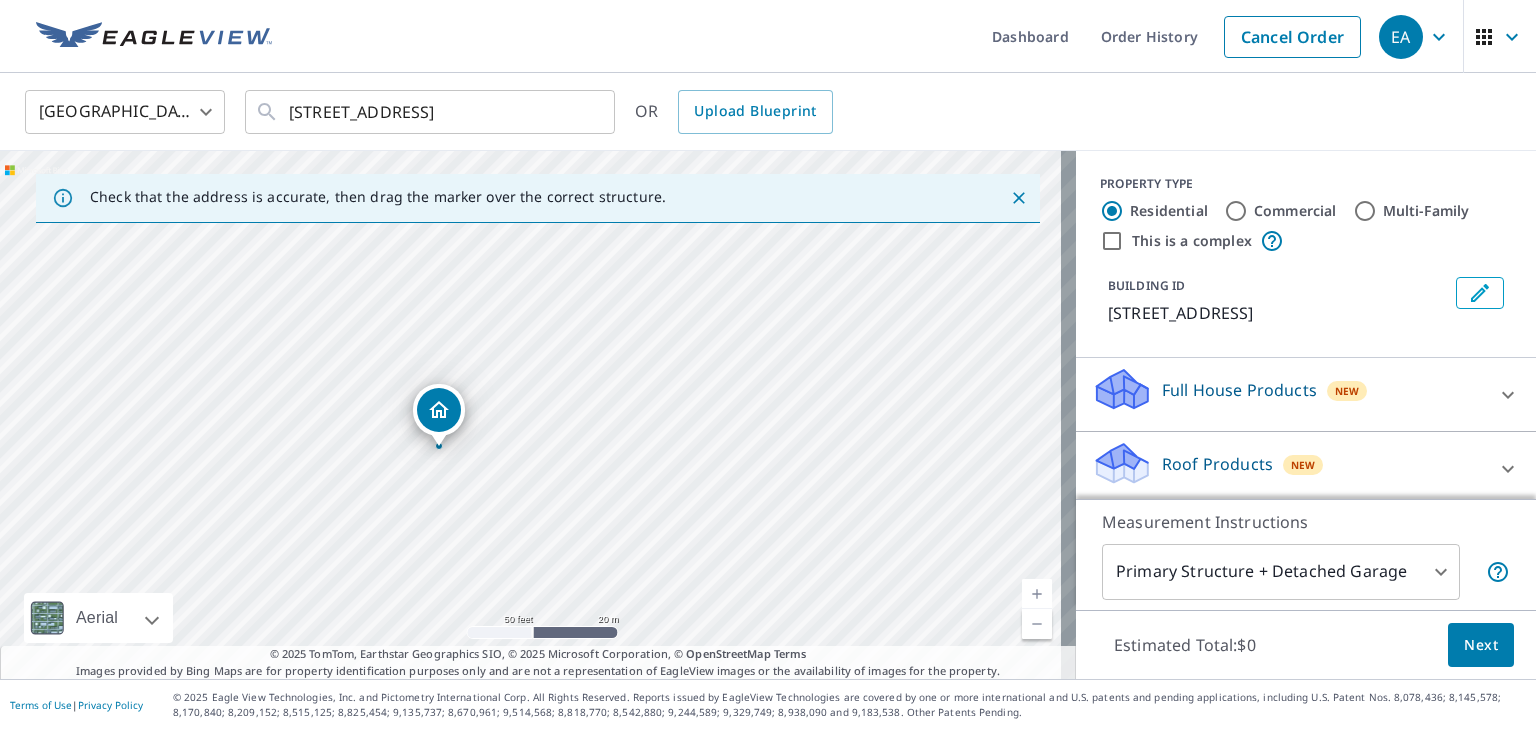 drag, startPoint x: 492, startPoint y: 441, endPoint x: 573, endPoint y: 269, distance: 190.11838 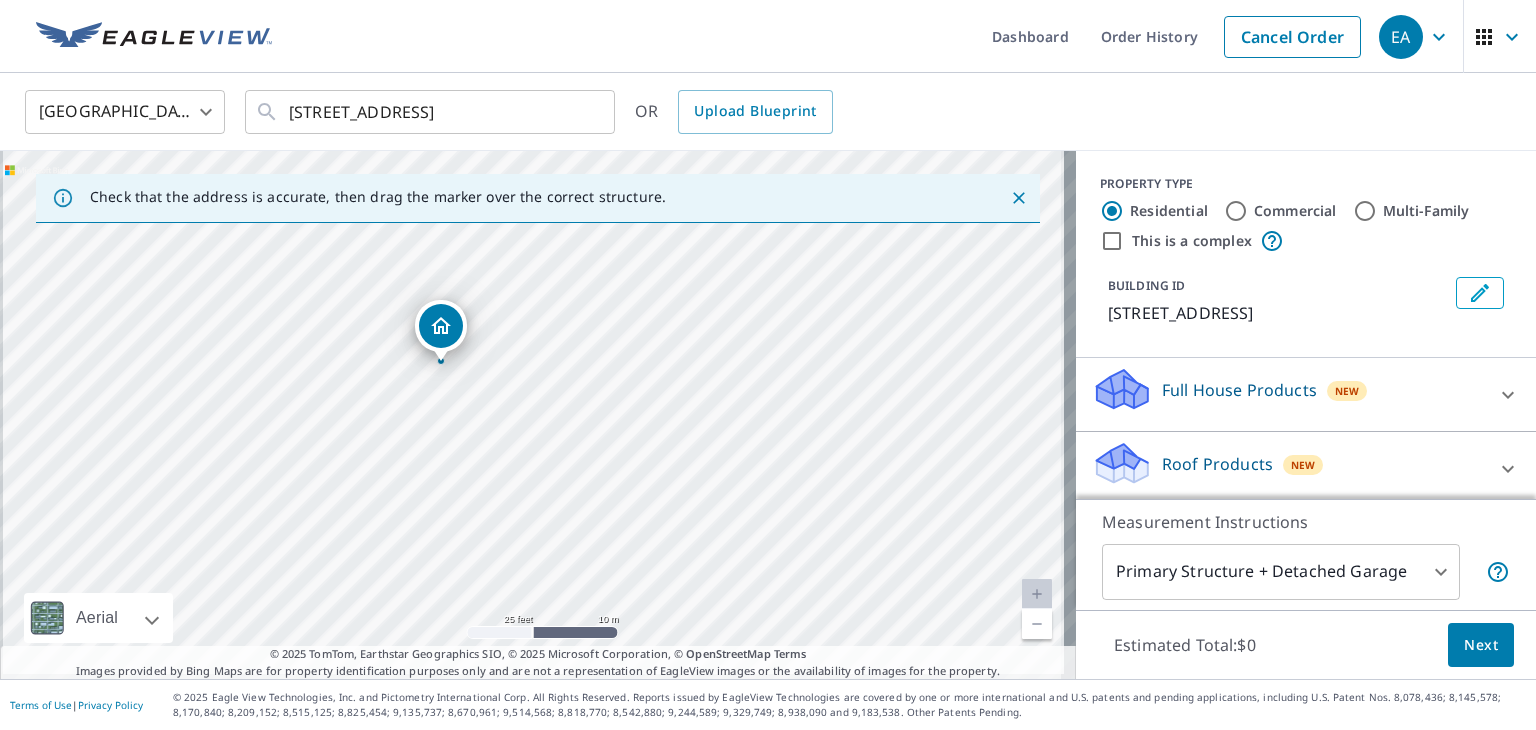 drag, startPoint x: 475, startPoint y: 466, endPoint x: 510, endPoint y: 416, distance: 61.03278 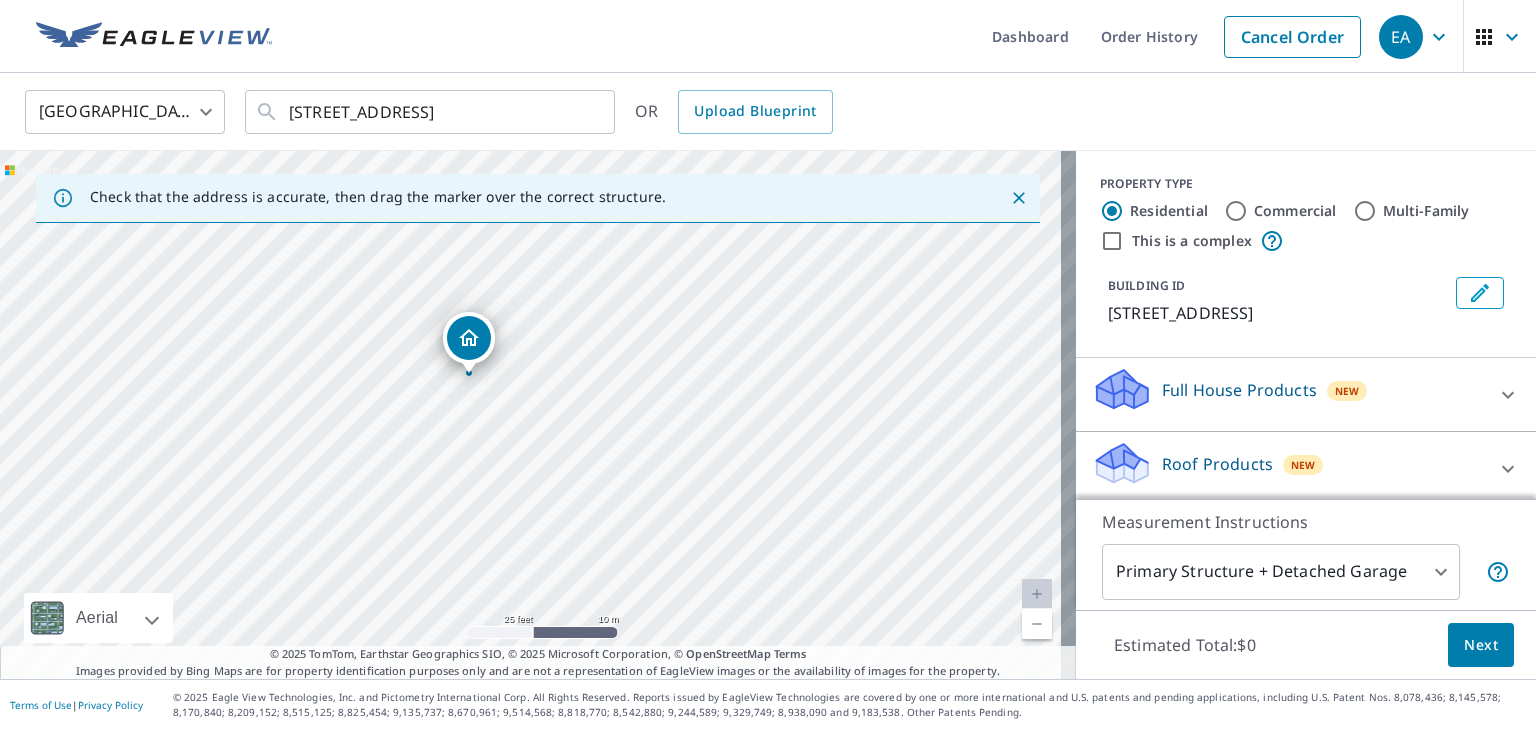 drag, startPoint x: 461, startPoint y: 336, endPoint x: 480, endPoint y: 349, distance: 23.021729 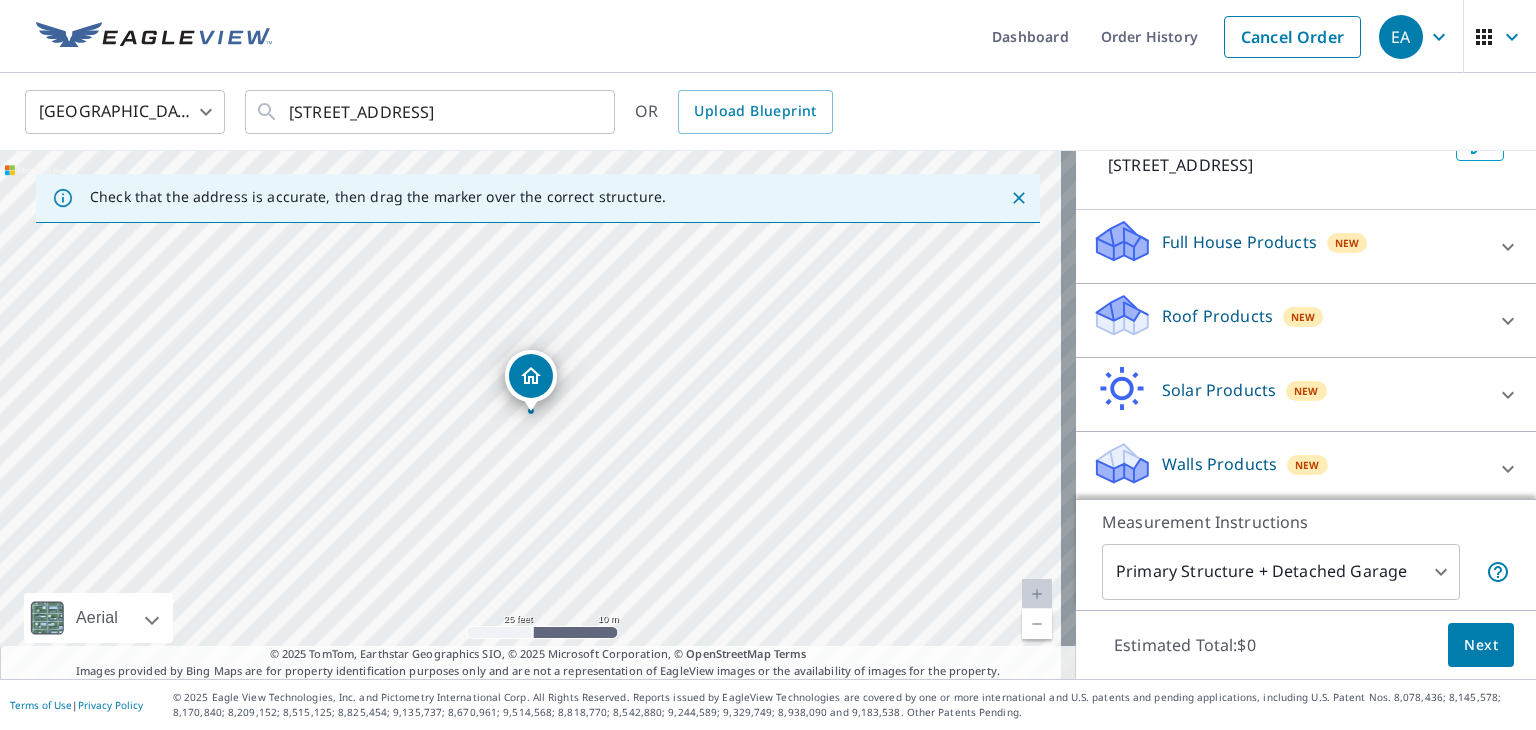 scroll, scrollTop: 154, scrollLeft: 0, axis: vertical 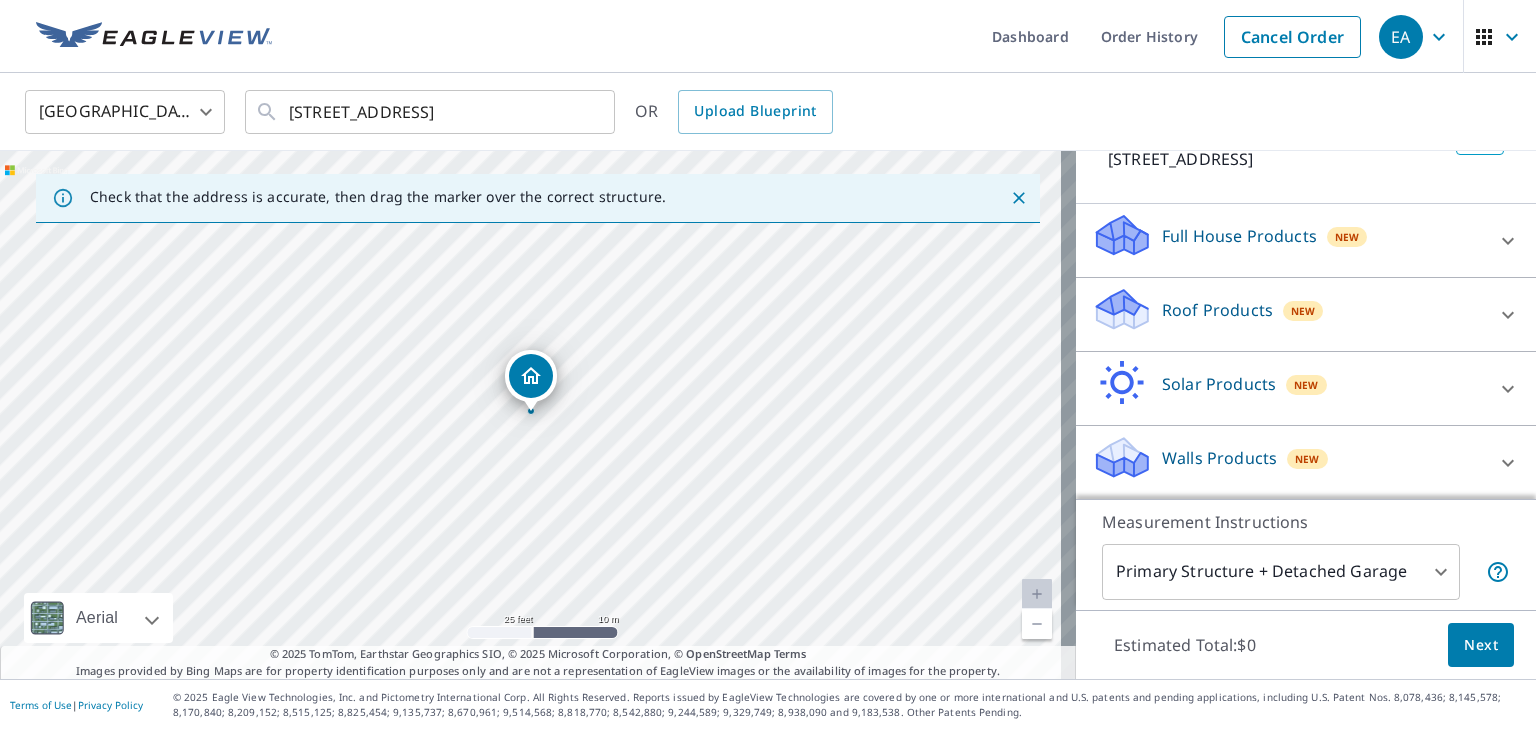 click on "EA EA
Dashboard Order History Cancel Order EA [GEOGRAPHIC_DATA] [GEOGRAPHIC_DATA] ​ [STREET_ADDRESS] ​ OR Upload Blueprint Check that the address is accurate, then drag the marker over the correct structure. [STREET_ADDRESS] Aerial Road A standard road map Aerial A detailed look from above Labels Labels 25 feet 10 m © 2025 TomTom, © Vexcel Imaging, © 2025 Microsoft Corporation,  © OpenStreetMap Terms © 2025 TomTom, Earthstar Geographics SIO, © 2025 Microsoft Corporation, ©   OpenStreetMap   Terms Images provided by Bing Maps are for property identification purposes only and are not a representation of EagleView images or the availability of images for the property. PROPERTY TYPE Residential Commercial Multi-Family This is a complex BUILDING ID [STREET_ADDRESS] Full House Products New Full House™ $105 Roof Products New Premium $32.75 - $87 Gutter $13.75 Bid Perfect™ $18 Solar Products New Inform Essentials+ $63.25 Walls Products New $78 Walls $40" at bounding box center [768, 365] 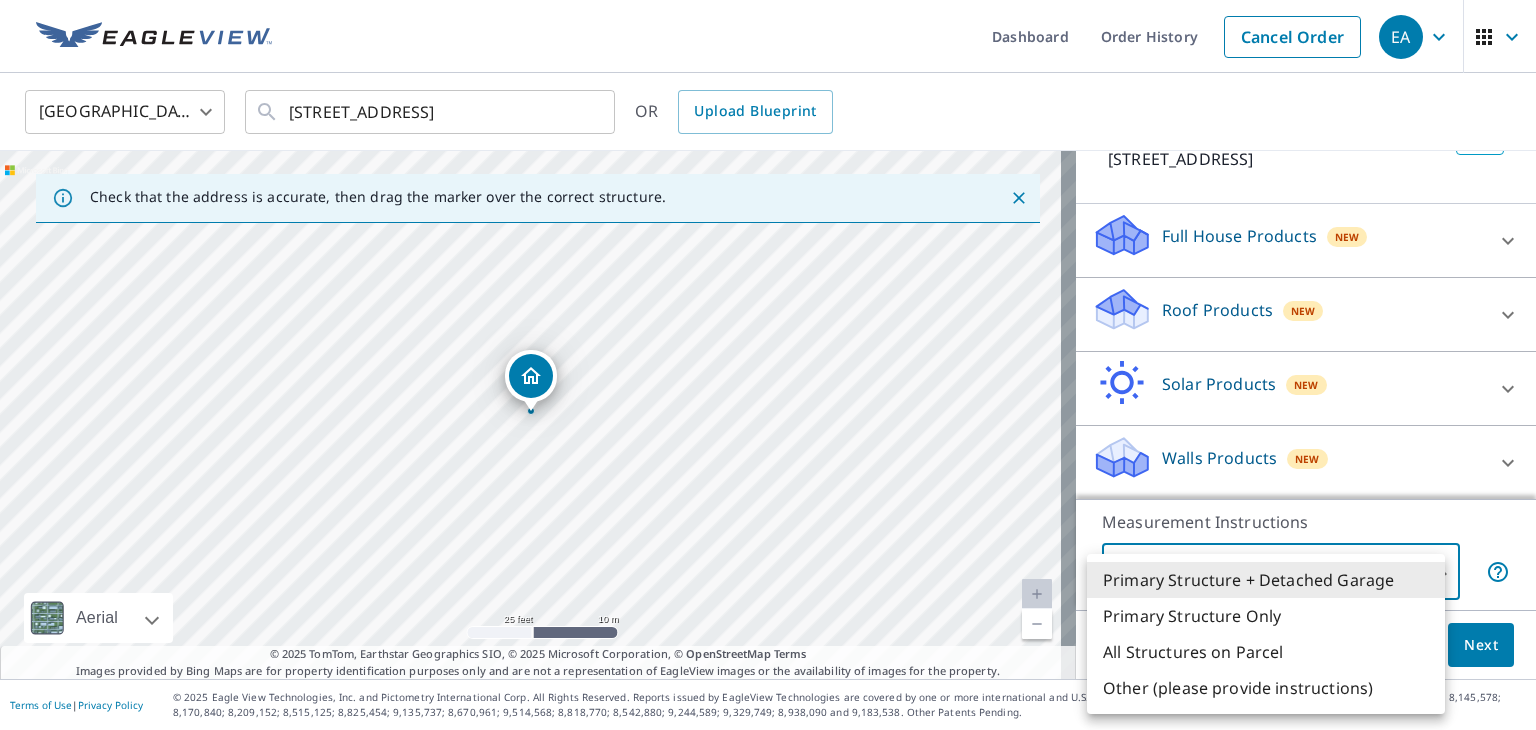 click at bounding box center [768, 365] 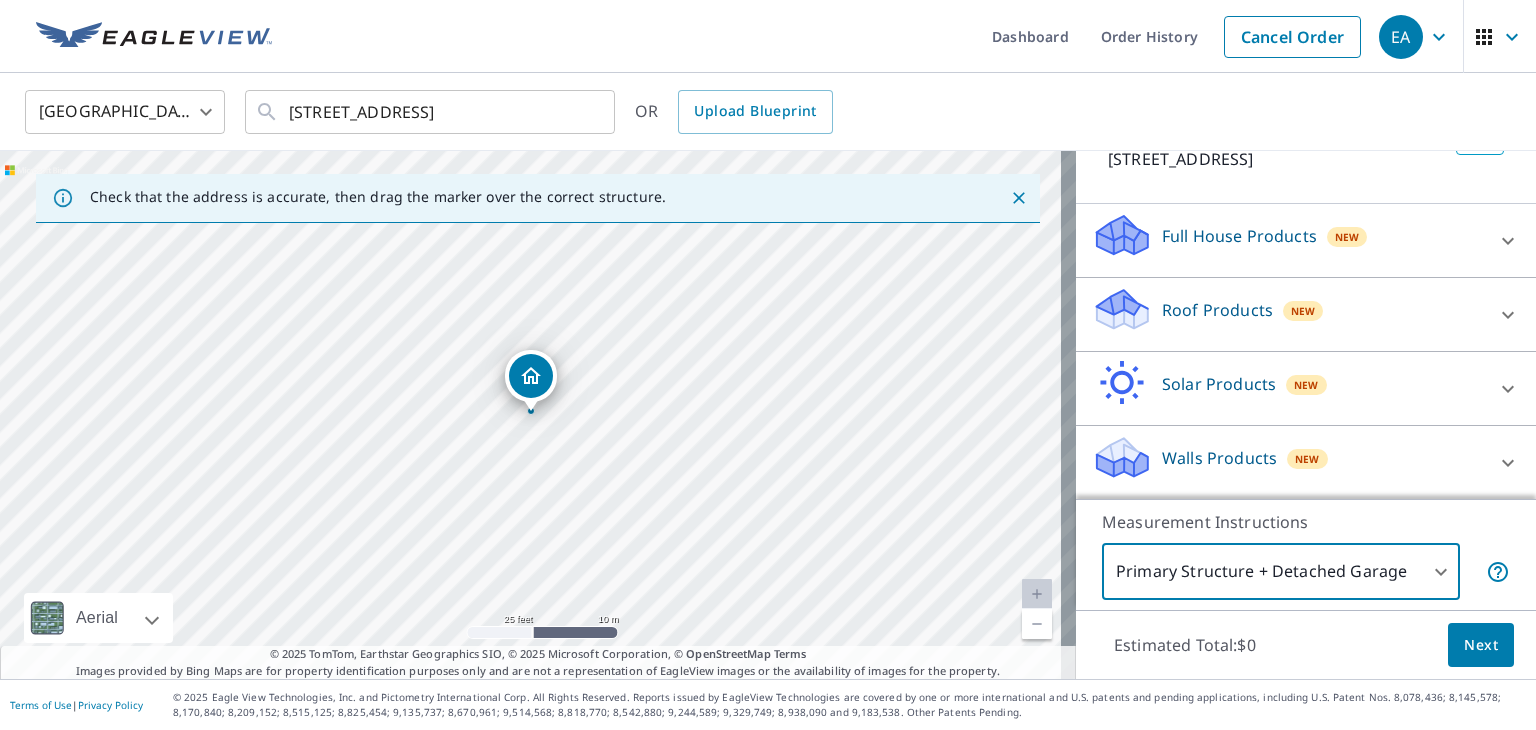 click on "EA EA
Dashboard Order History Cancel Order EA [GEOGRAPHIC_DATA] [GEOGRAPHIC_DATA] ​ [STREET_ADDRESS] ​ OR Upload Blueprint Check that the address is accurate, then drag the marker over the correct structure. [STREET_ADDRESS] Aerial Road A standard road map Aerial A detailed look from above Labels Labels 25 feet 10 m © 2025 TomTom, © Vexcel Imaging, © 2025 Microsoft Corporation,  © OpenStreetMap Terms © 2025 TomTom, Earthstar Geographics SIO, © 2025 Microsoft Corporation, ©   OpenStreetMap   Terms Images provided by Bing Maps are for property identification purposes only and are not a representation of EagleView images or the availability of images for the property. PROPERTY TYPE Residential Commercial Multi-Family This is a complex BUILDING ID [STREET_ADDRESS] Full House Products New Full House™ $105 Roof Products New Premium $32.75 - $87 Gutter $13.75 Bid Perfect™ $18 Solar Products New Inform Essentials+ $63.25 Walls Products New $78 Walls $40" at bounding box center (768, 365) 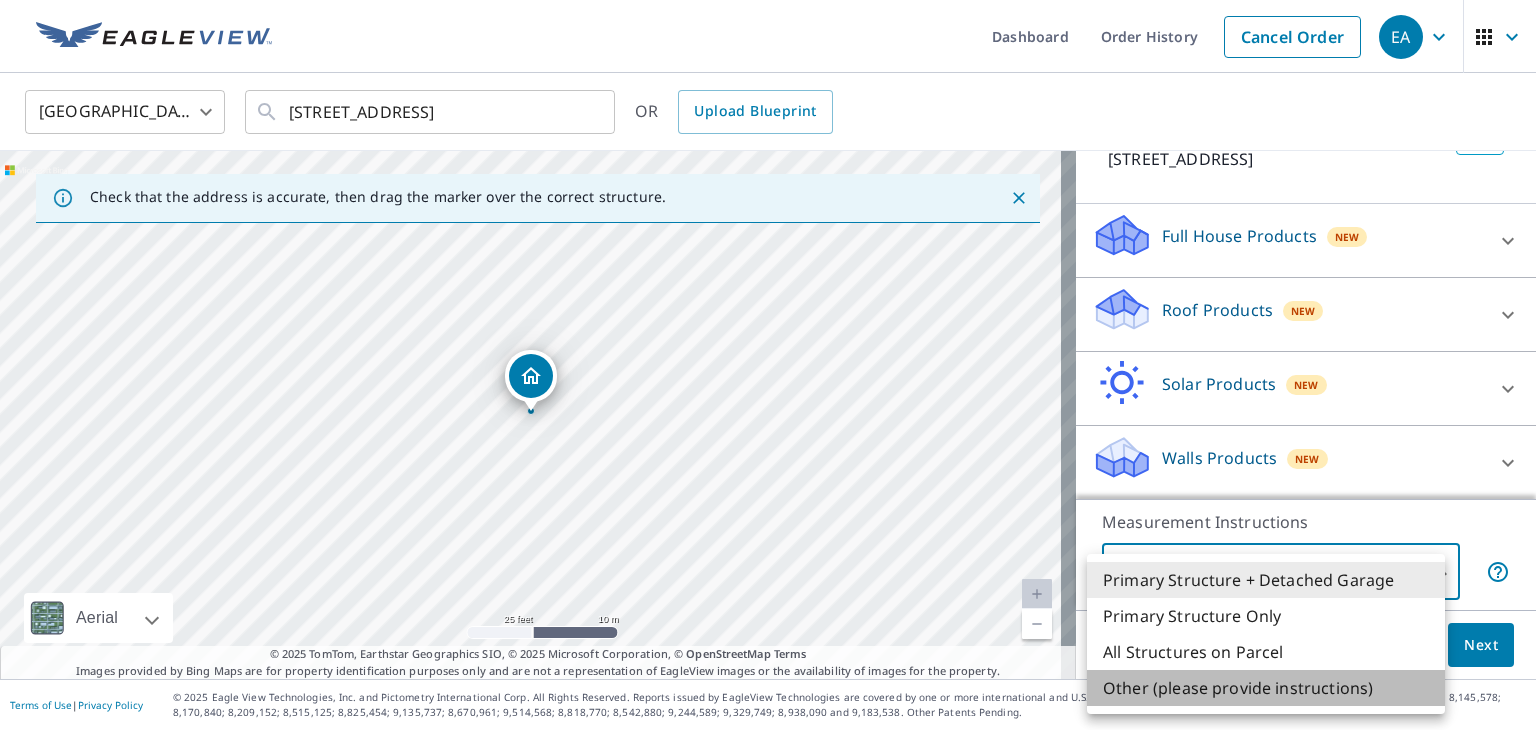 click on "Other (please provide instructions)" at bounding box center (1266, 688) 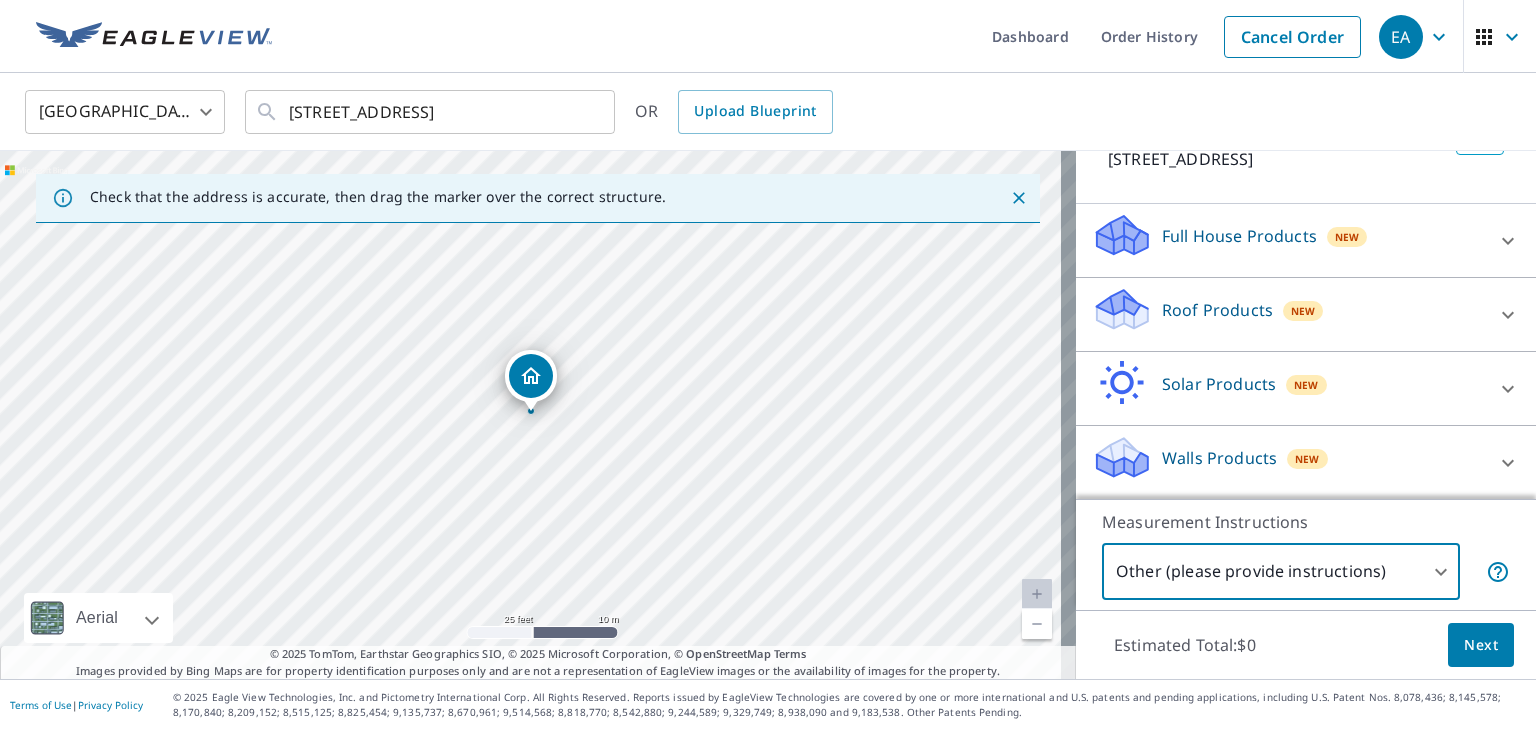 click on "Measurement Instructions Other (please provide instructions) 5 ​" at bounding box center [1306, 554] 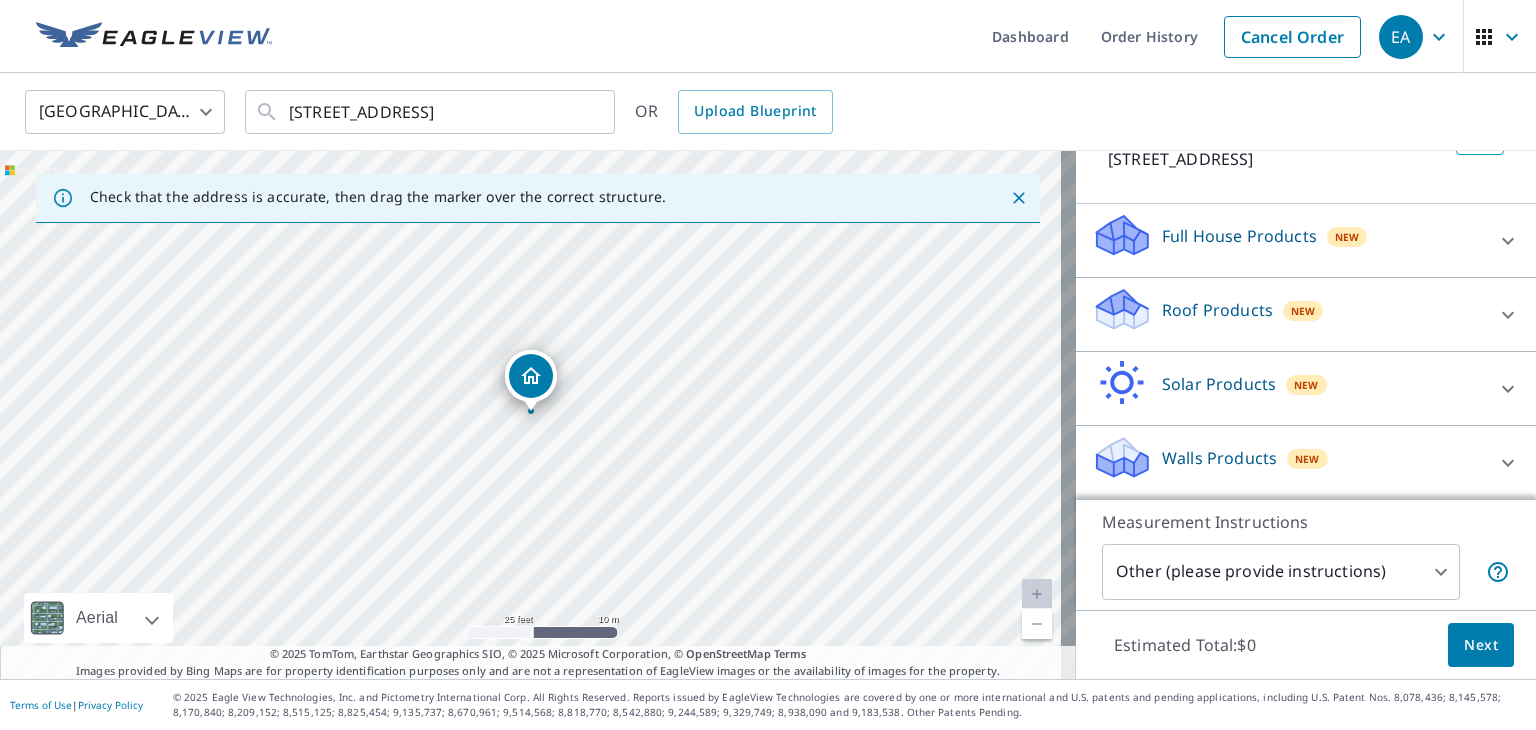 click on "EA EA
Dashboard Order History Cancel Order EA [GEOGRAPHIC_DATA] [GEOGRAPHIC_DATA] ​ [STREET_ADDRESS] ​ OR Upload Blueprint Check that the address is accurate, then drag the marker over the correct structure. [STREET_ADDRESS] Aerial Road A standard road map Aerial A detailed look from above Labels Labels 25 feet 10 m © 2025 TomTom, © Vexcel Imaging, © 2025 Microsoft Corporation,  © OpenStreetMap Terms © 2025 TomTom, Earthstar Geographics SIO, © 2025 Microsoft Corporation, ©   OpenStreetMap   Terms Images provided by Bing Maps are for property identification purposes only and are not a representation of EagleView images or the availability of images for the property. PROPERTY TYPE Residential Commercial Multi-Family This is a complex BUILDING ID [STREET_ADDRESS] Full House Products New Full House™ $105 Roof Products New Premium $32.75 - $87 Gutter $13.75 Bid Perfect™ $18 Solar Products New Inform Essentials+ $63.25 Walls Products New $78 Walls $40" at bounding box center [768, 365] 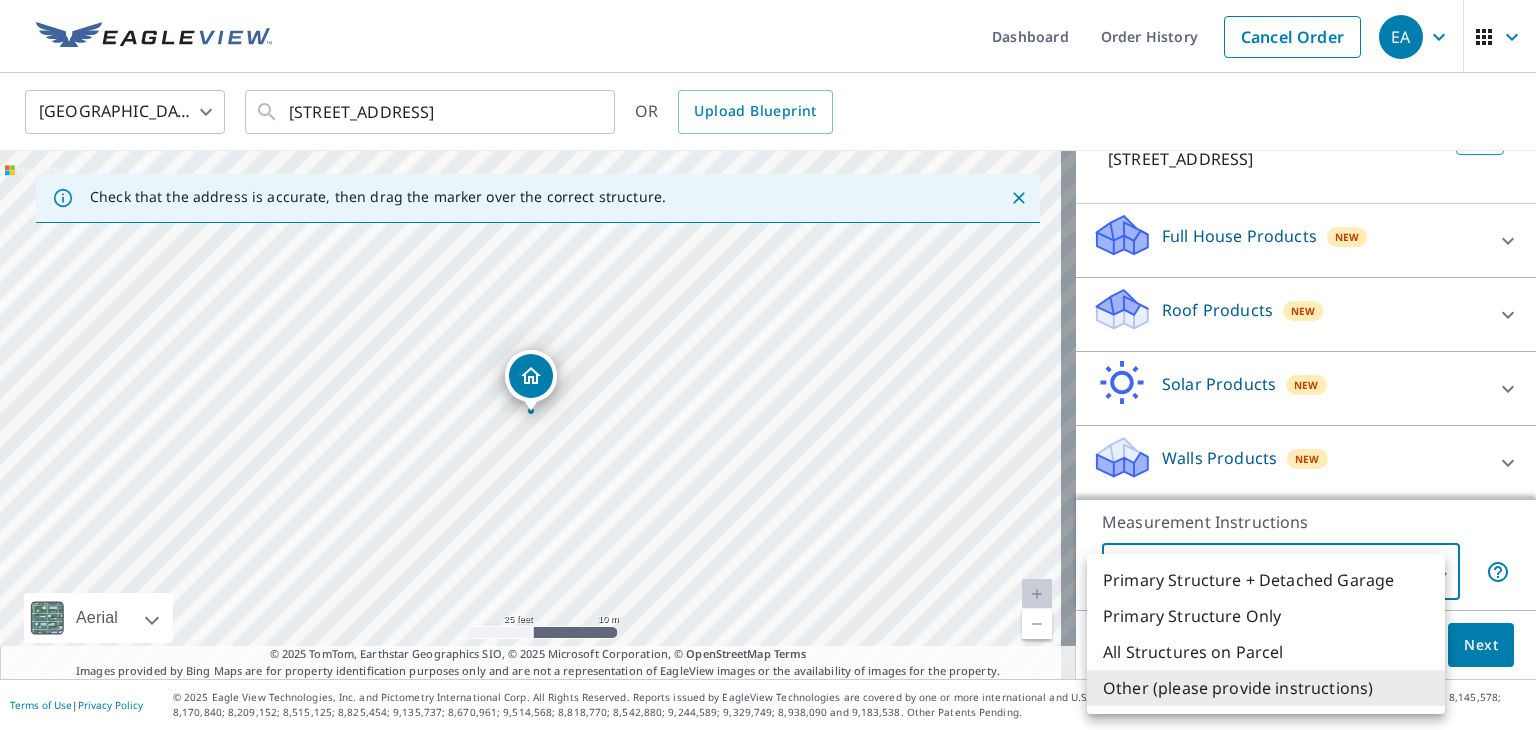 click on "All Structures on Parcel" at bounding box center (1266, 652) 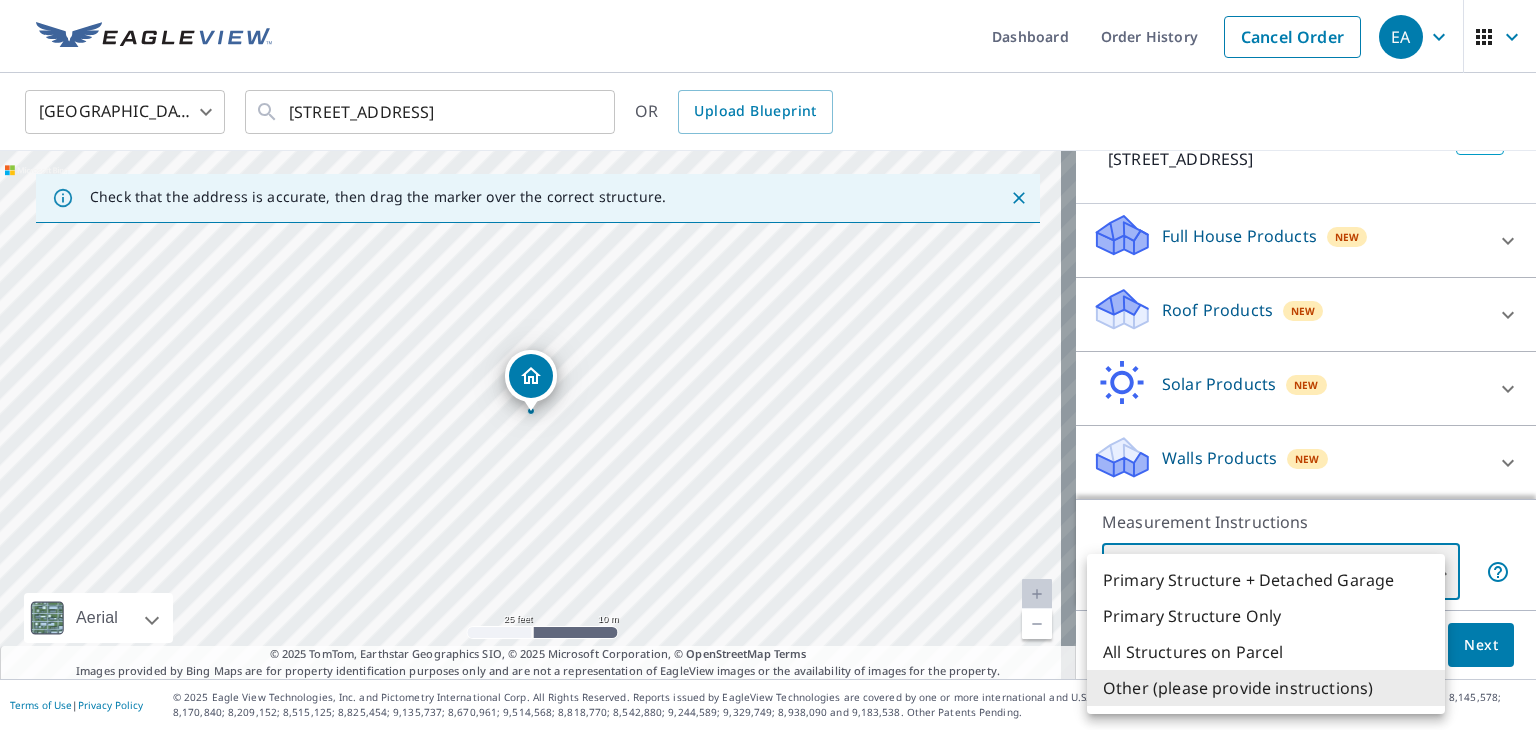 type on "3" 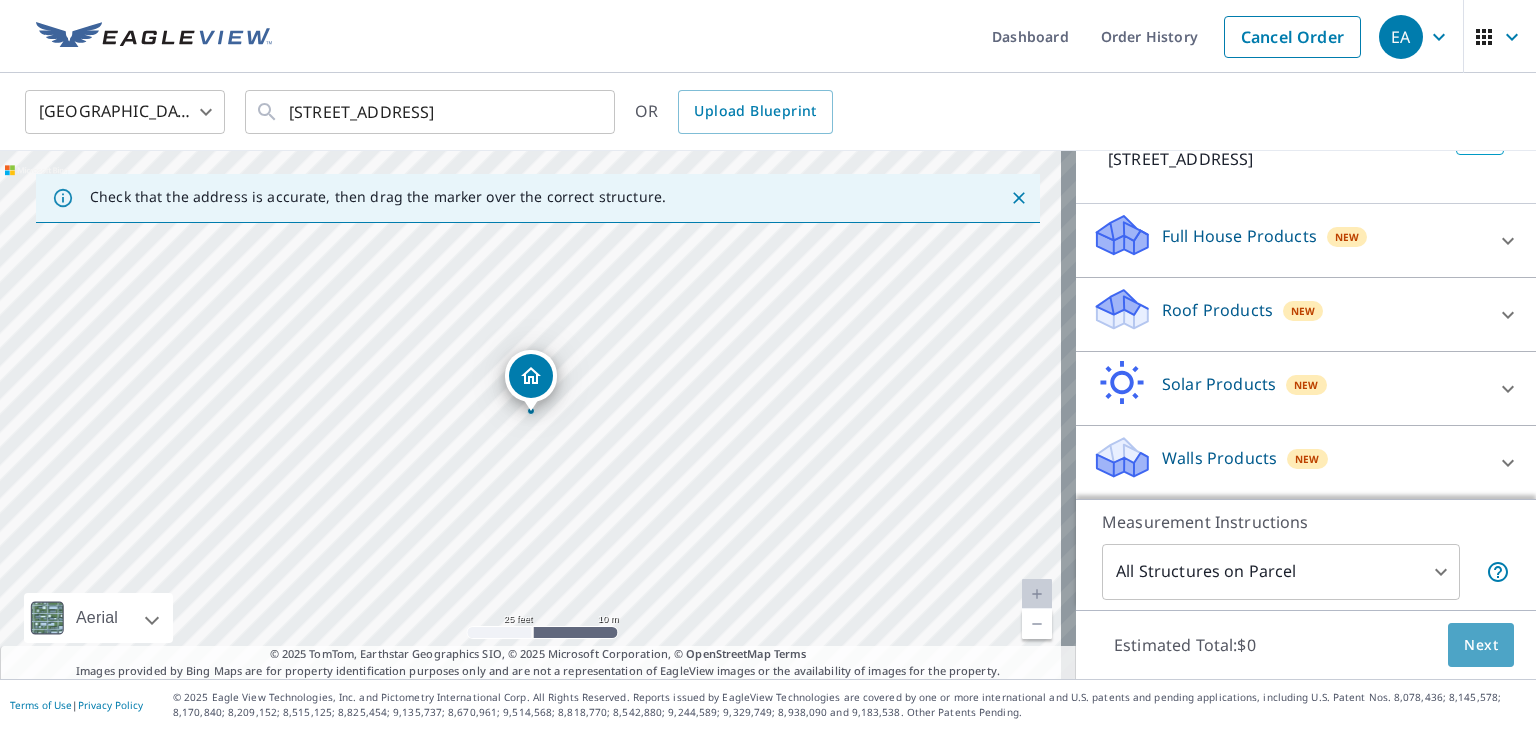 click on "Next" at bounding box center [1481, 645] 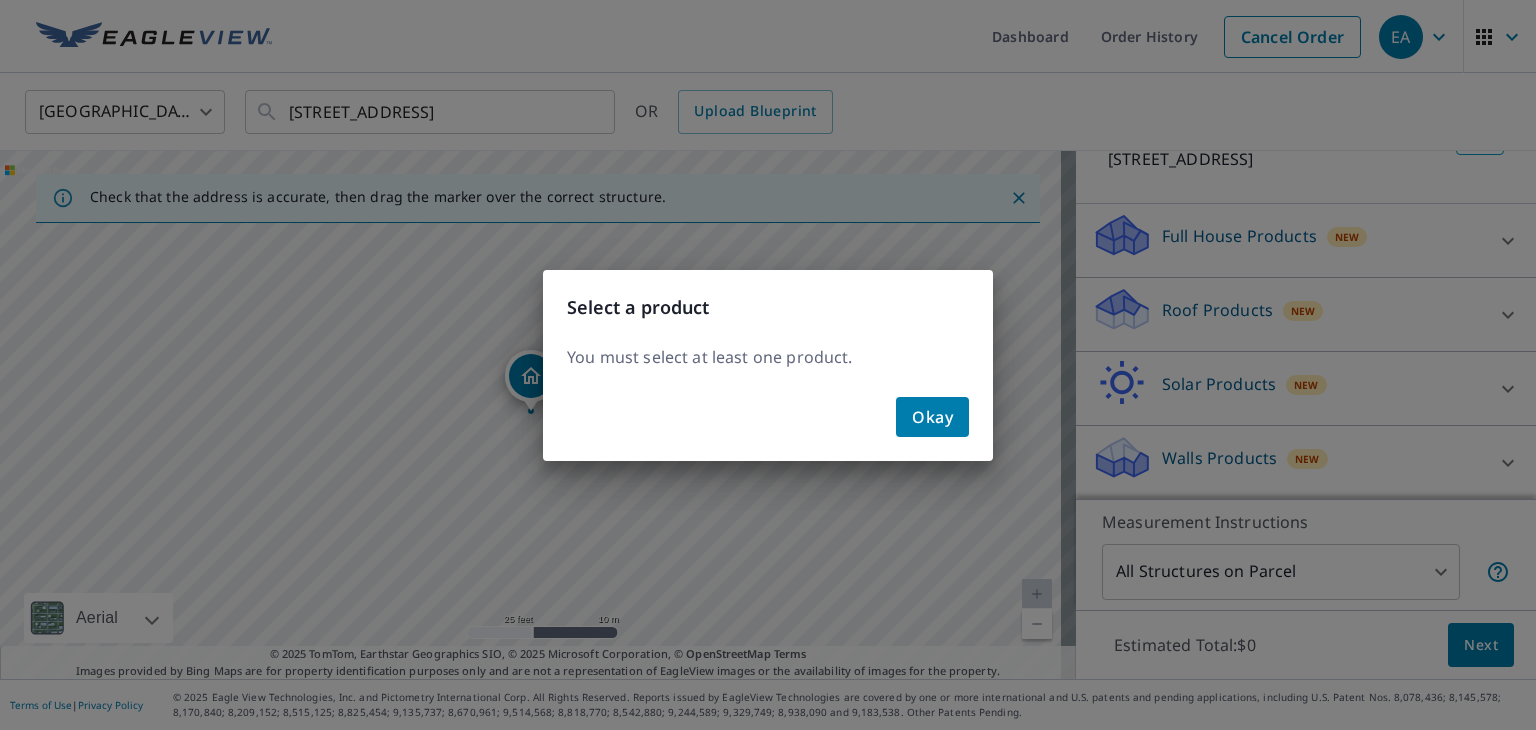 click on "Okay" 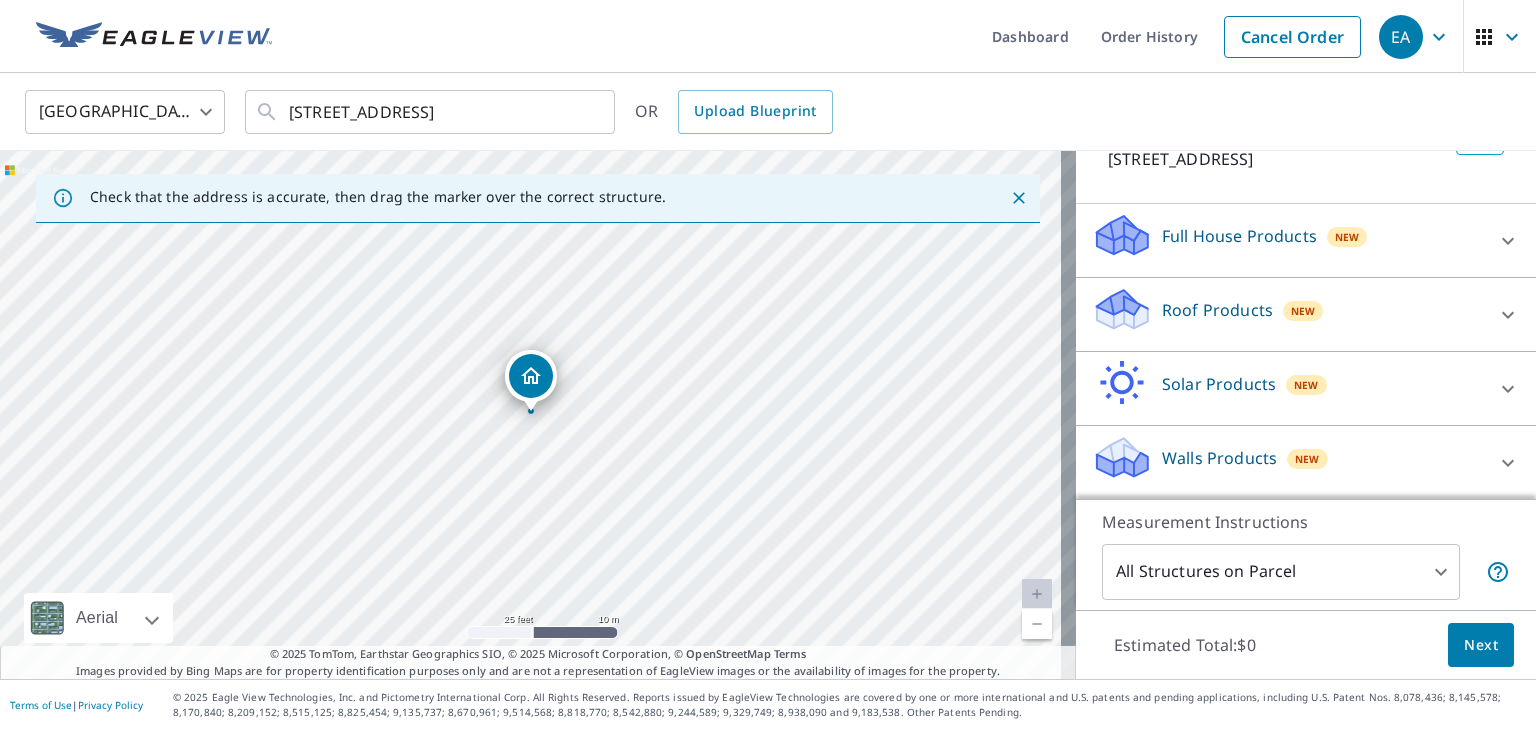 click on "Roof Products New" at bounding box center [1288, 314] 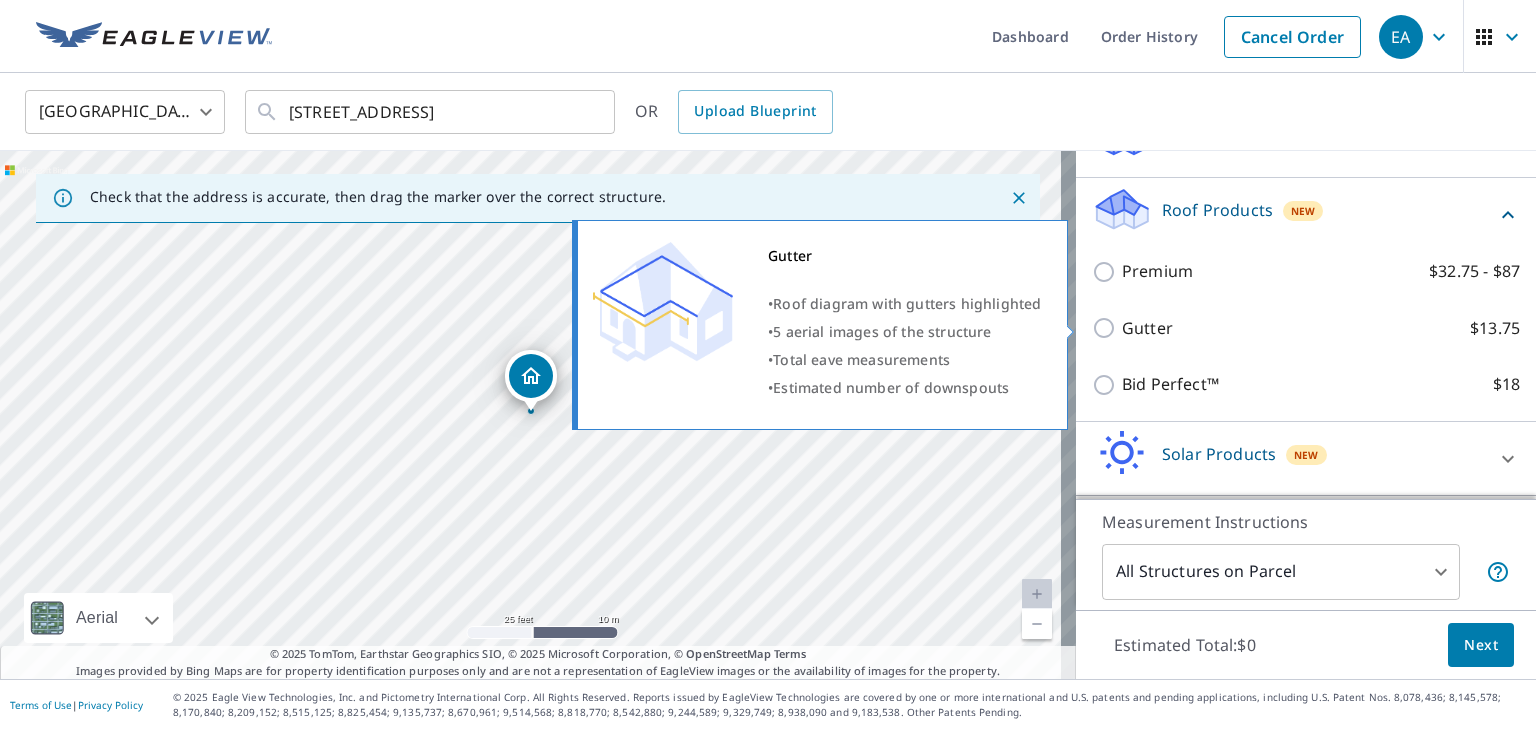 scroll, scrollTop: 256, scrollLeft: 0, axis: vertical 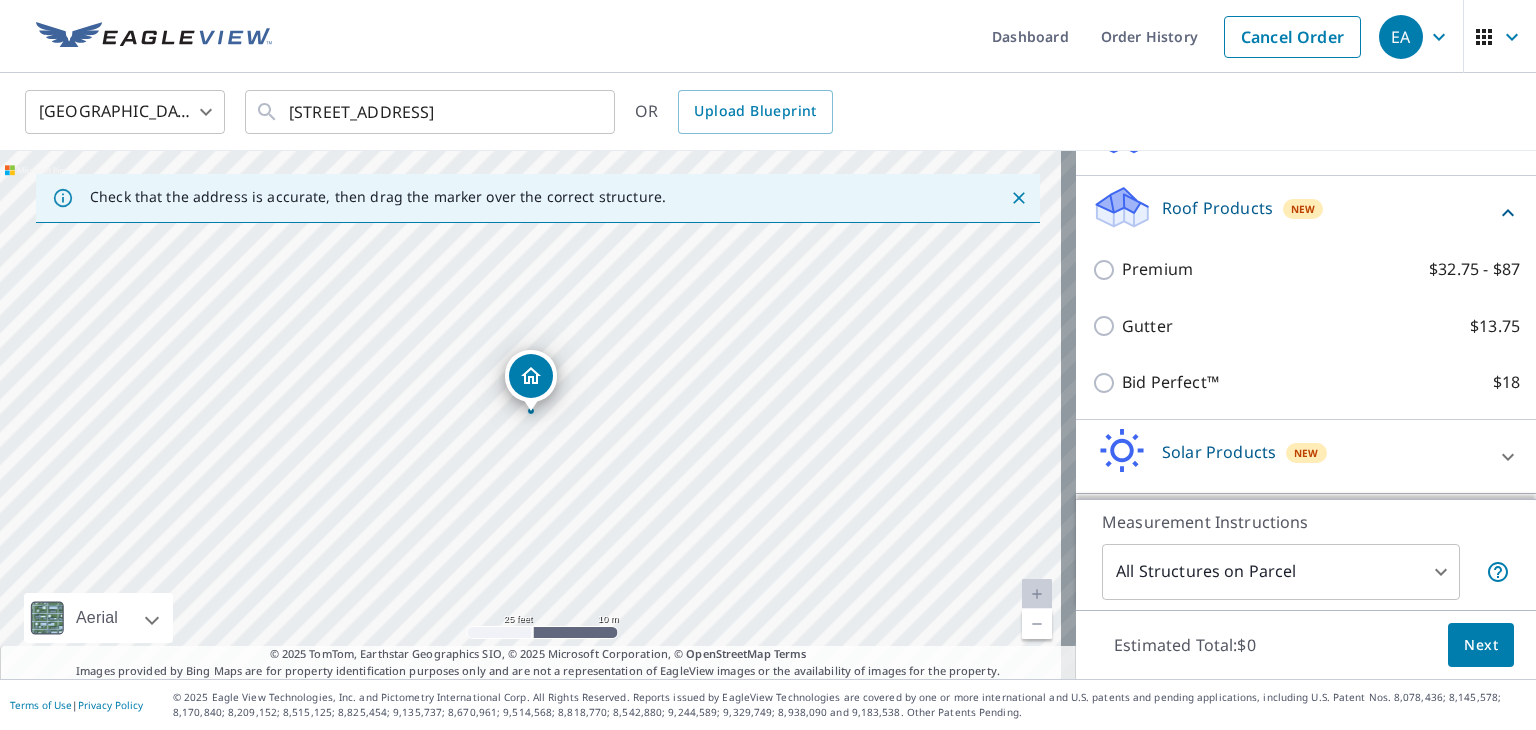 click on "Roof Products New" at bounding box center [1294, 212] 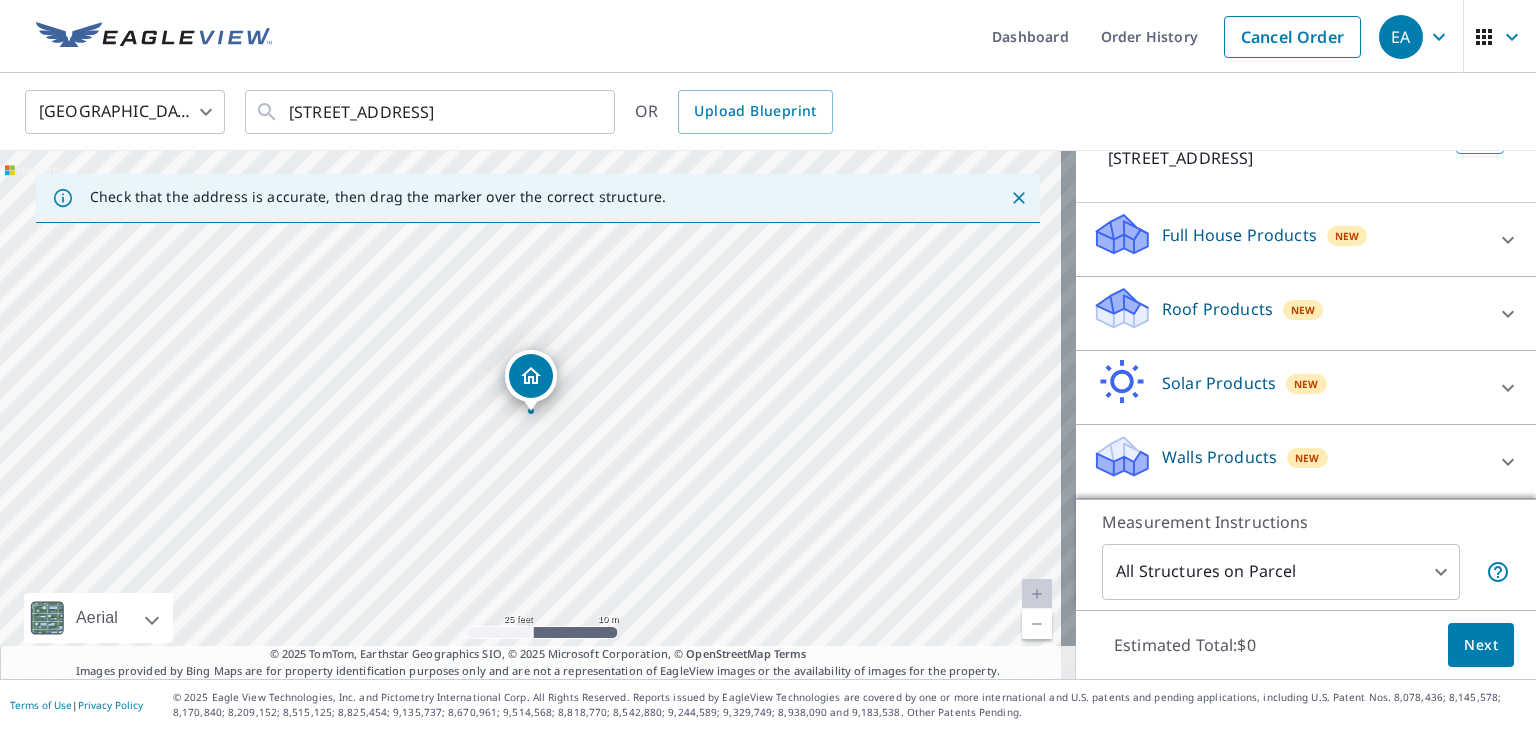 scroll, scrollTop: 154, scrollLeft: 0, axis: vertical 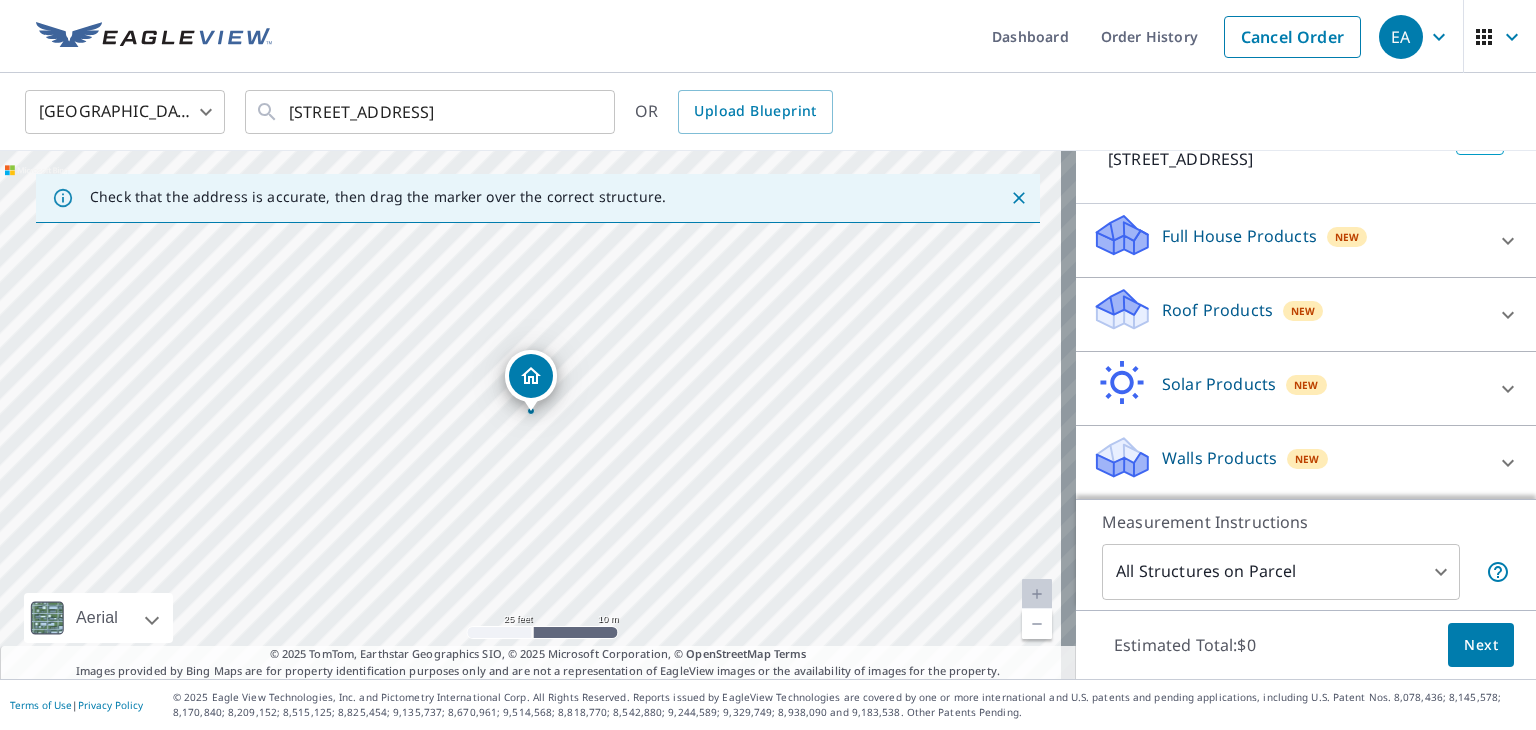 click on "Roof Products" at bounding box center [1217, 310] 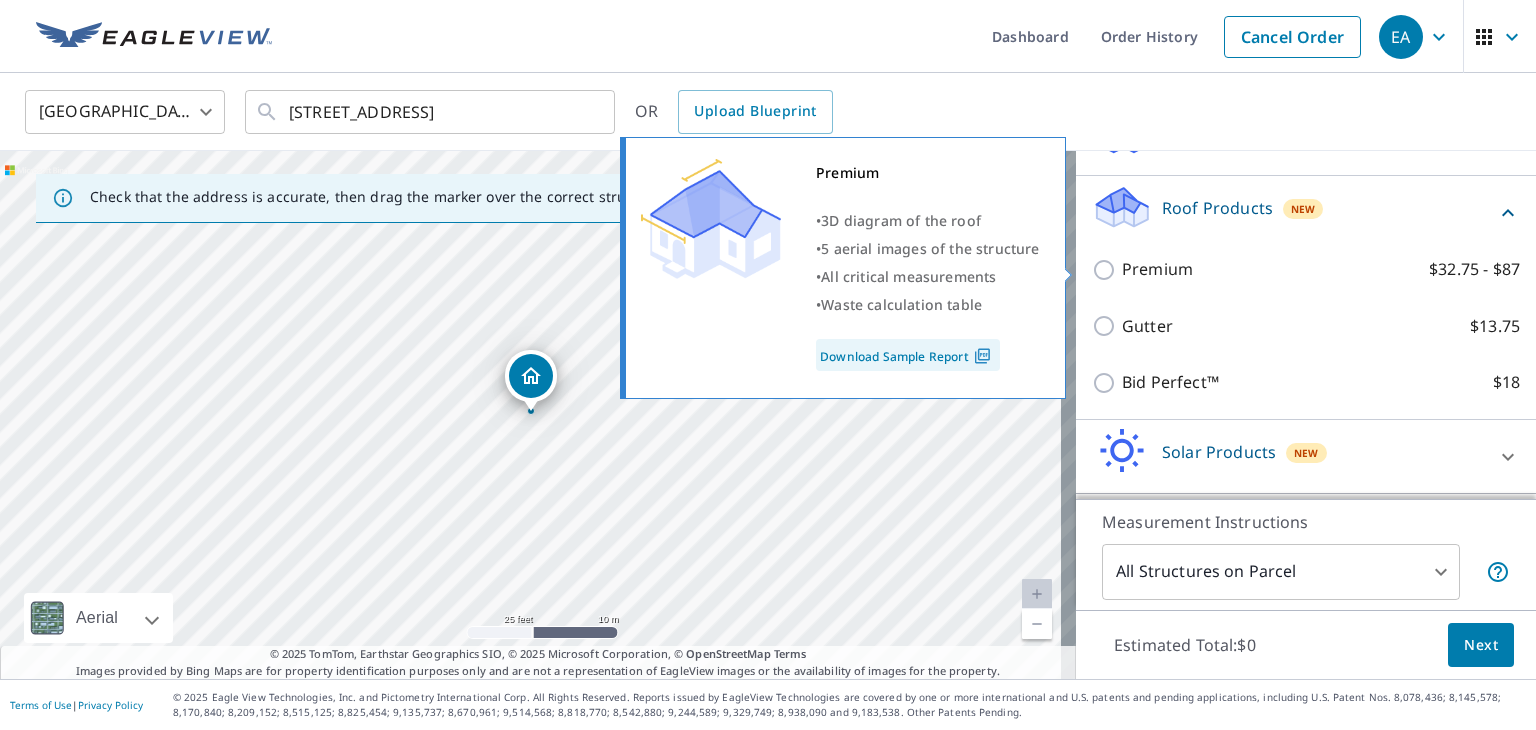click on "Premium" at bounding box center (1157, 269) 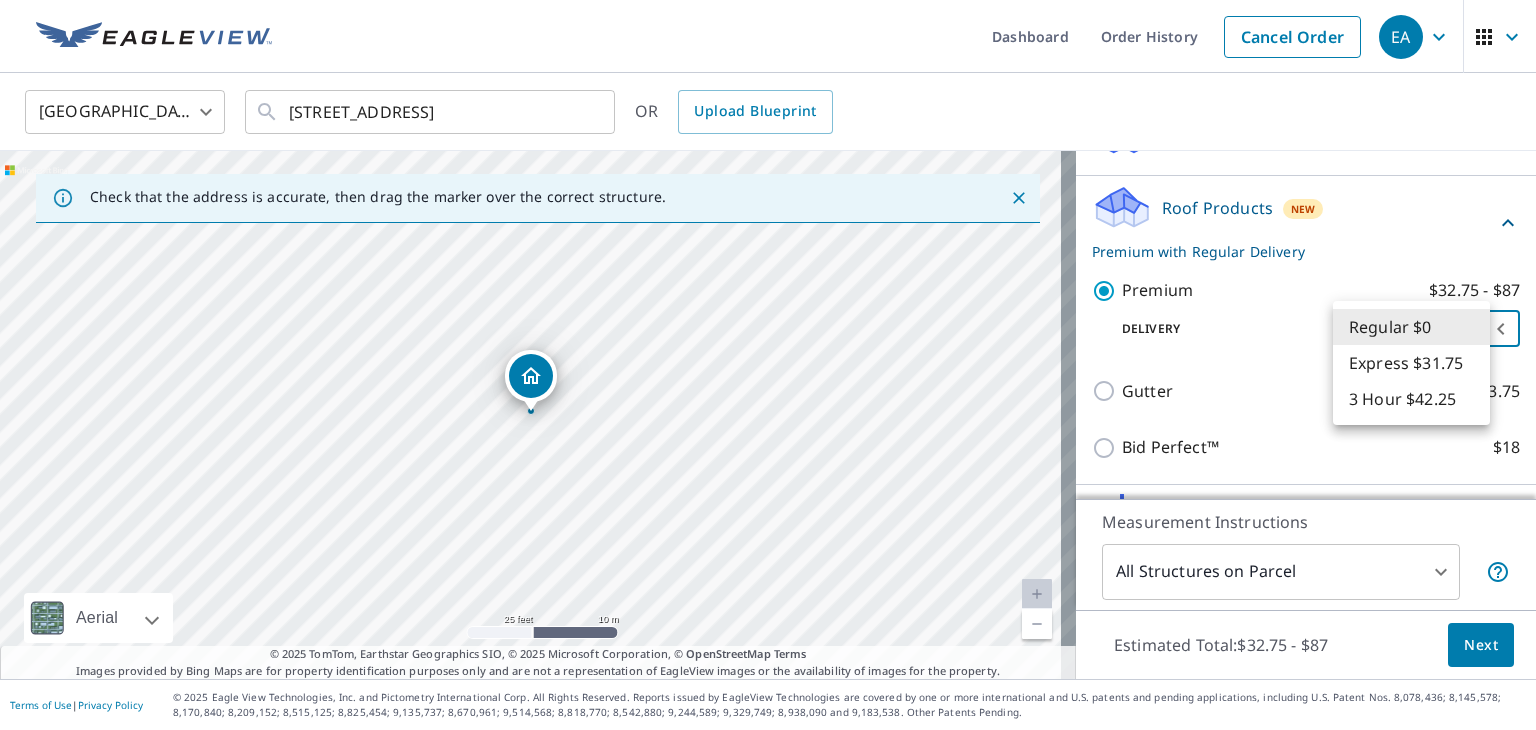 click on "EA EA
Dashboard Order History Cancel Order EA [GEOGRAPHIC_DATA] [GEOGRAPHIC_DATA] ​ [STREET_ADDRESS] ​ OR Upload Blueprint Check that the address is accurate, then drag the marker over the correct structure. [STREET_ADDRESS] Aerial Road A standard road map Aerial A detailed look from above Labels Labels 25 feet 10 m © 2025 TomTom, © Vexcel Imaging, © 2025 Microsoft Corporation,  © OpenStreetMap Terms © 2025 TomTom, Earthstar Geographics SIO, © 2025 Microsoft Corporation, ©   OpenStreetMap   Terms Images provided by Bing Maps are for property identification purposes only and are not a representation of EagleView images or the availability of images for the property. PROPERTY TYPE Residential Commercial Multi-Family This is a complex BUILDING ID [STREET_ADDRESS] Full House Products New Full House™ $105 Roof Products New Premium with Regular Delivery Premium $32.75 - $87 Delivery Regular $0 8 ​ Gutter $13.75 Bid Perfect™ $18 Solar Products New New" at bounding box center (768, 365) 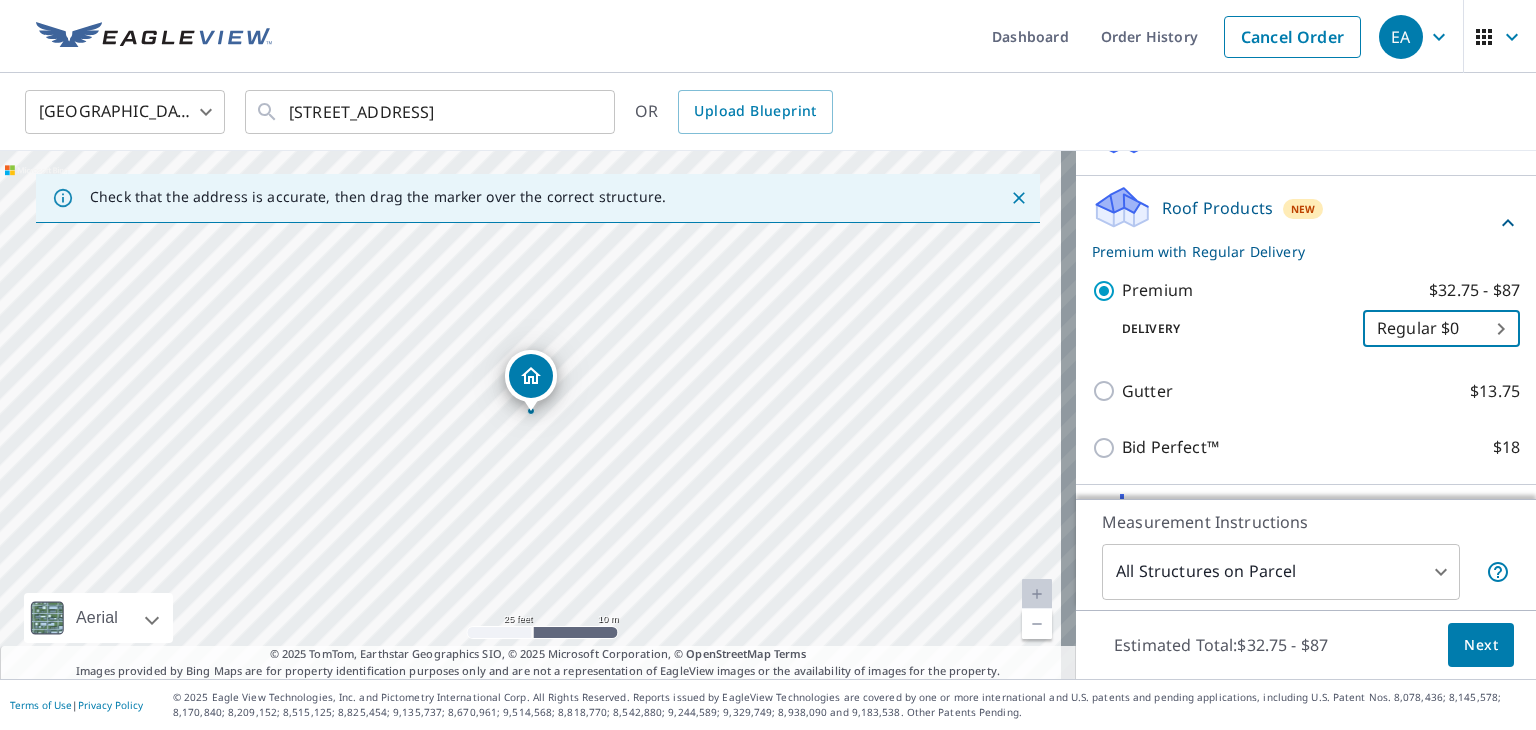 click on "EA EA
Dashboard Order History Cancel Order EA [GEOGRAPHIC_DATA] [GEOGRAPHIC_DATA] ​ [STREET_ADDRESS] ​ OR Upload Blueprint Check that the address is accurate, then drag the marker over the correct structure. [STREET_ADDRESS] Aerial Road A standard road map Aerial A detailed look from above Labels Labels 25 feet 10 m © 2025 TomTom, © Vexcel Imaging, © 2025 Microsoft Corporation,  © OpenStreetMap Terms © 2025 TomTom, Earthstar Geographics SIO, © 2025 Microsoft Corporation, ©   OpenStreetMap   Terms Images provided by Bing Maps are for property identification purposes only and are not a representation of EagleView images or the availability of images for the property. PROPERTY TYPE Residential Commercial Multi-Family This is a complex BUILDING ID [STREET_ADDRESS] Full House Products New Full House™ $105 Roof Products New Premium with Regular Delivery Premium $32.75 - $87 Delivery Regular $0 8 ​ Gutter $13.75 Bid Perfect™ $18 Solar Products New New" at bounding box center [768, 365] 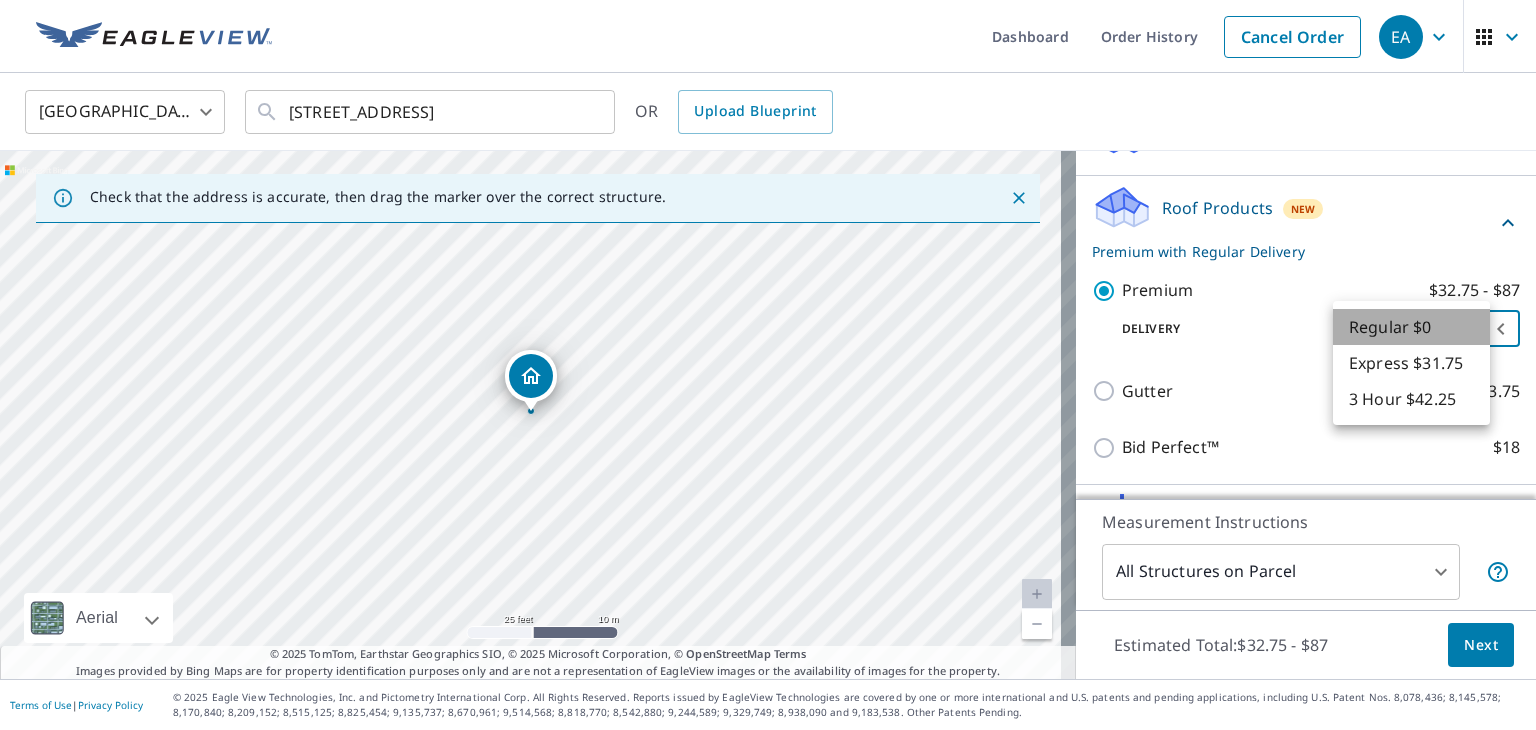 click on "Regular $0" at bounding box center [1411, 327] 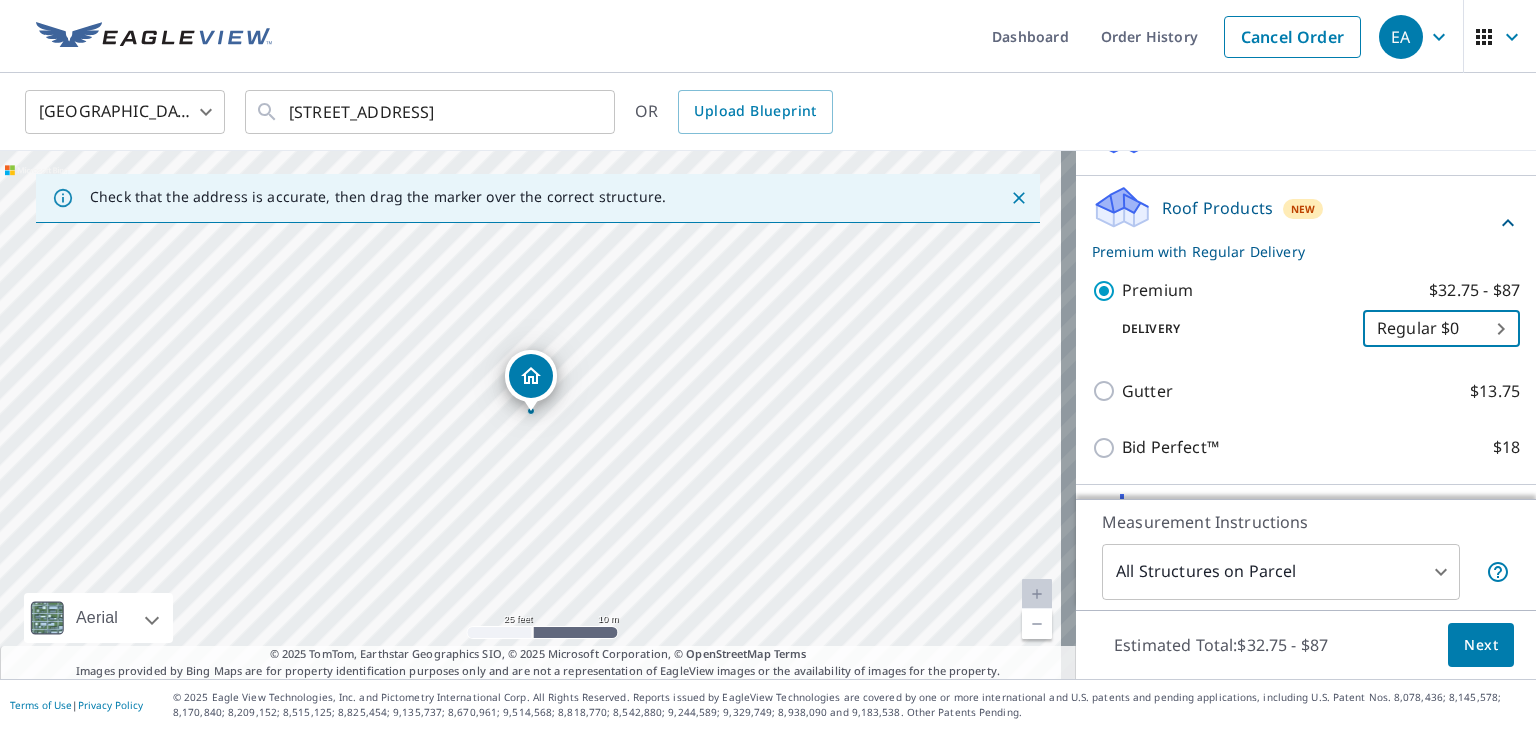 click on "Roof Products New Premium with Regular Delivery" at bounding box center (1294, 223) 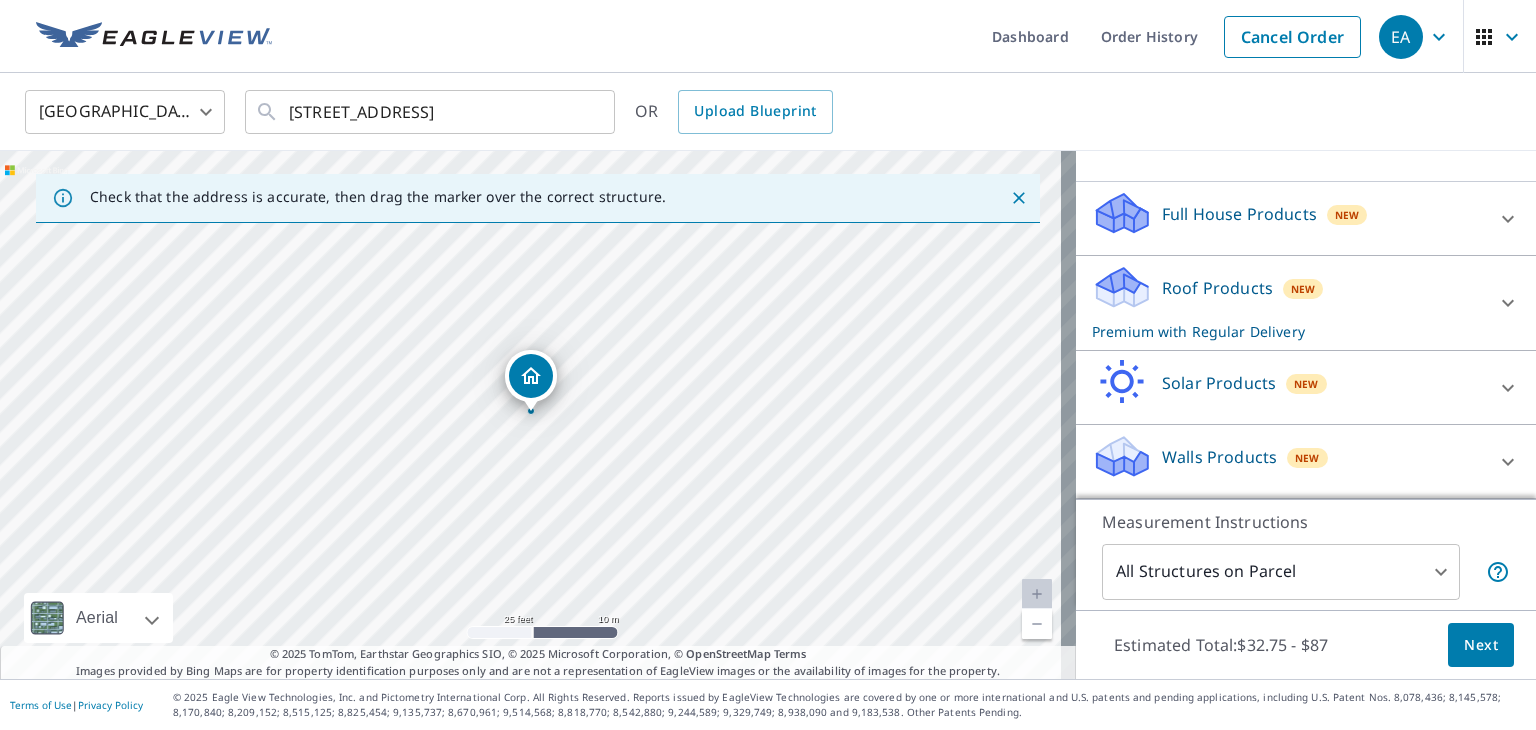 scroll, scrollTop: 175, scrollLeft: 0, axis: vertical 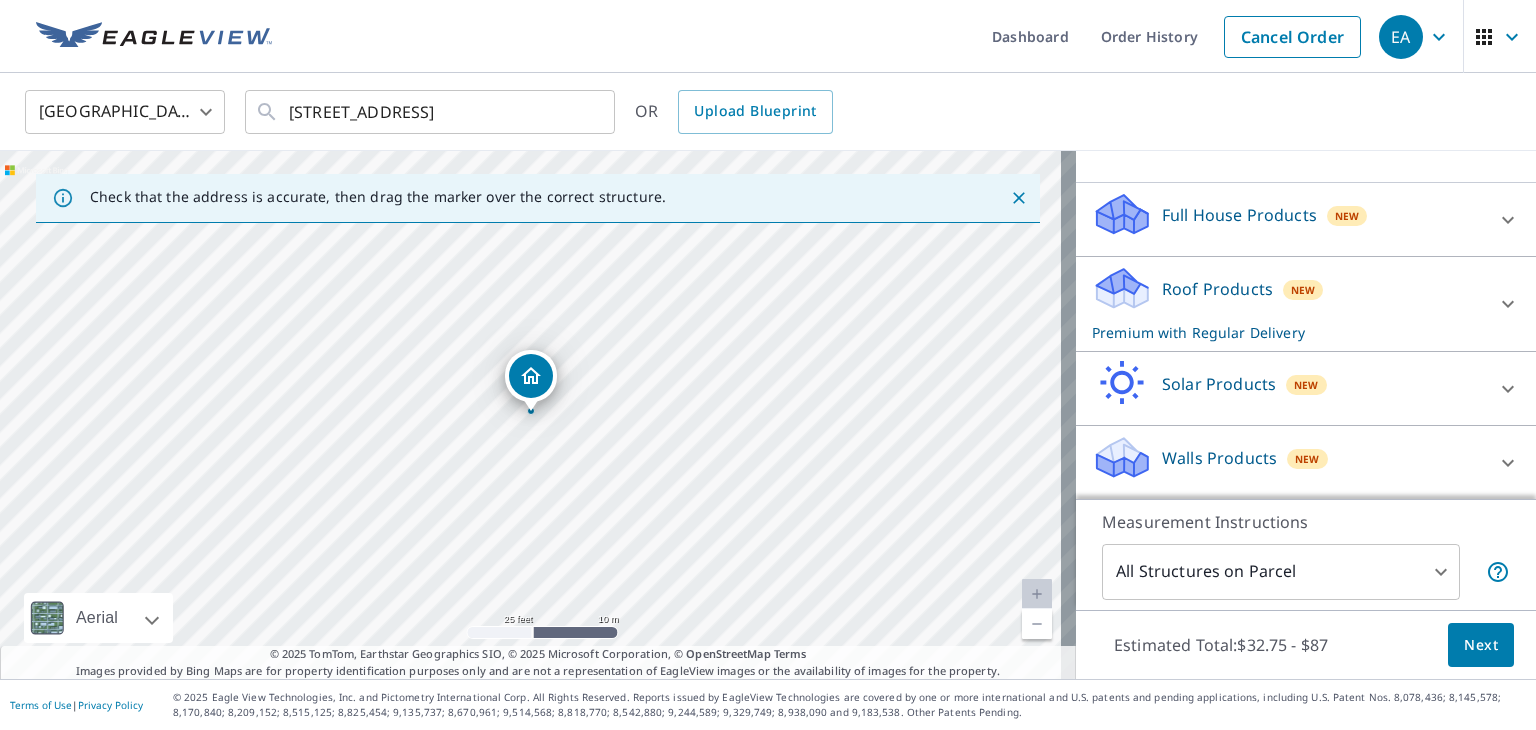 click on "EA EA
Dashboard Order History Cancel Order EA [GEOGRAPHIC_DATA] [GEOGRAPHIC_DATA] ​ [STREET_ADDRESS] ​ OR Upload Blueprint Check that the address is accurate, then drag the marker over the correct structure. [STREET_ADDRESS] Aerial Road A standard road map Aerial A detailed look from above Labels Labels 25 feet 10 m © 2025 TomTom, © Vexcel Imaging, © 2025 Microsoft Corporation,  © OpenStreetMap Terms © 2025 TomTom, Earthstar Geographics SIO, © 2025 Microsoft Corporation, ©   OpenStreetMap   Terms Images provided by Bing Maps are for property identification purposes only and are not a representation of EagleView images or the availability of images for the property. PROPERTY TYPE Residential Commercial Multi-Family This is a complex BUILDING ID [STREET_ADDRESS] Full House Products New Full House™ $105 Roof Products New Premium with Regular Delivery Premium $32.75 - $87 Delivery Regular $0 8 ​ Gutter $13.75 Bid Perfect™ $18 Solar Products New New" at bounding box center (768, 365) 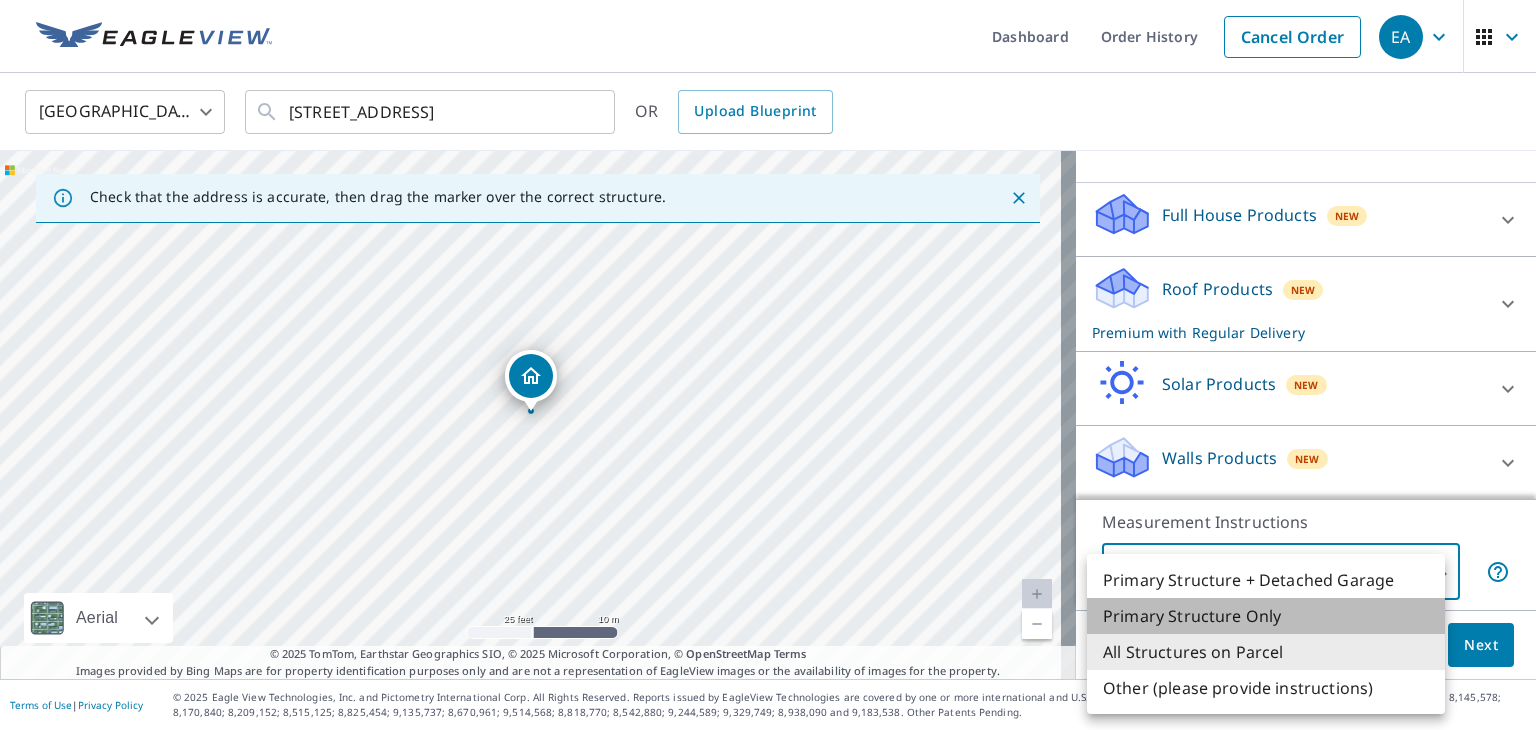 click on "Primary Structure Only" at bounding box center [1266, 616] 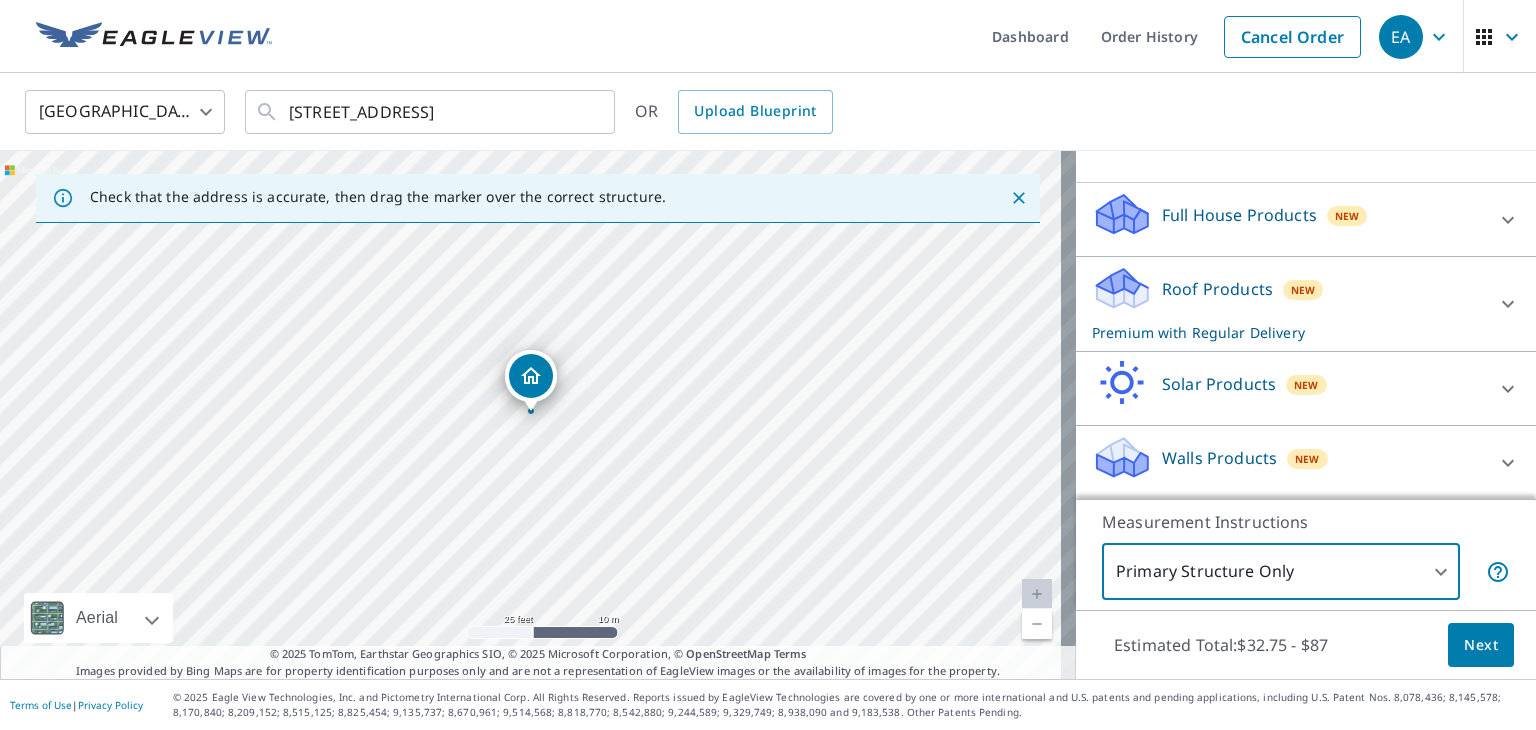 click on "Measurement Instructions Primary Structure Only 2 ​" at bounding box center (1306, 554) 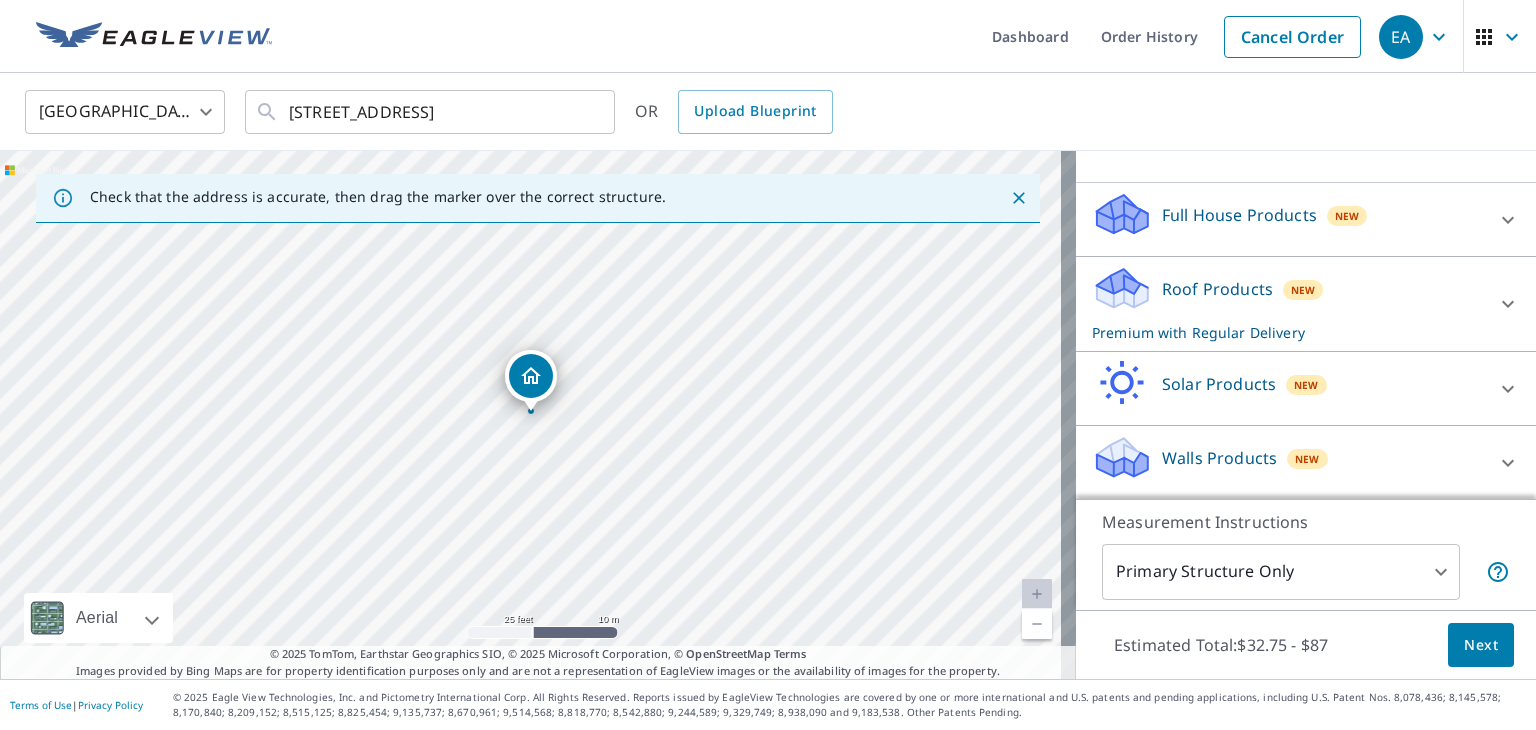 click on "EA EA
Dashboard Order History Cancel Order EA [GEOGRAPHIC_DATA] [GEOGRAPHIC_DATA] ​ [STREET_ADDRESS] ​ OR Upload Blueprint Check that the address is accurate, then drag the marker over the correct structure. [STREET_ADDRESS] Aerial Road A standard road map Aerial A detailed look from above Labels Labels 25 feet 10 m © 2025 TomTom, © Vexcel Imaging, © 2025 Microsoft Corporation,  © OpenStreetMap Terms © 2025 TomTom, Earthstar Geographics SIO, © 2025 Microsoft Corporation, ©   OpenStreetMap   Terms Images provided by Bing Maps are for property identification purposes only and are not a representation of EagleView images or the availability of images for the property. PROPERTY TYPE Residential Commercial Multi-Family This is a complex BUILDING ID [STREET_ADDRESS] Full House Products New Full House™ $105 Roof Products New Premium with Regular Delivery Premium $32.75 - $87 Delivery Regular $0 8 ​ Gutter $13.75 Bid Perfect™ $18 Solar Products New New" at bounding box center (768, 365) 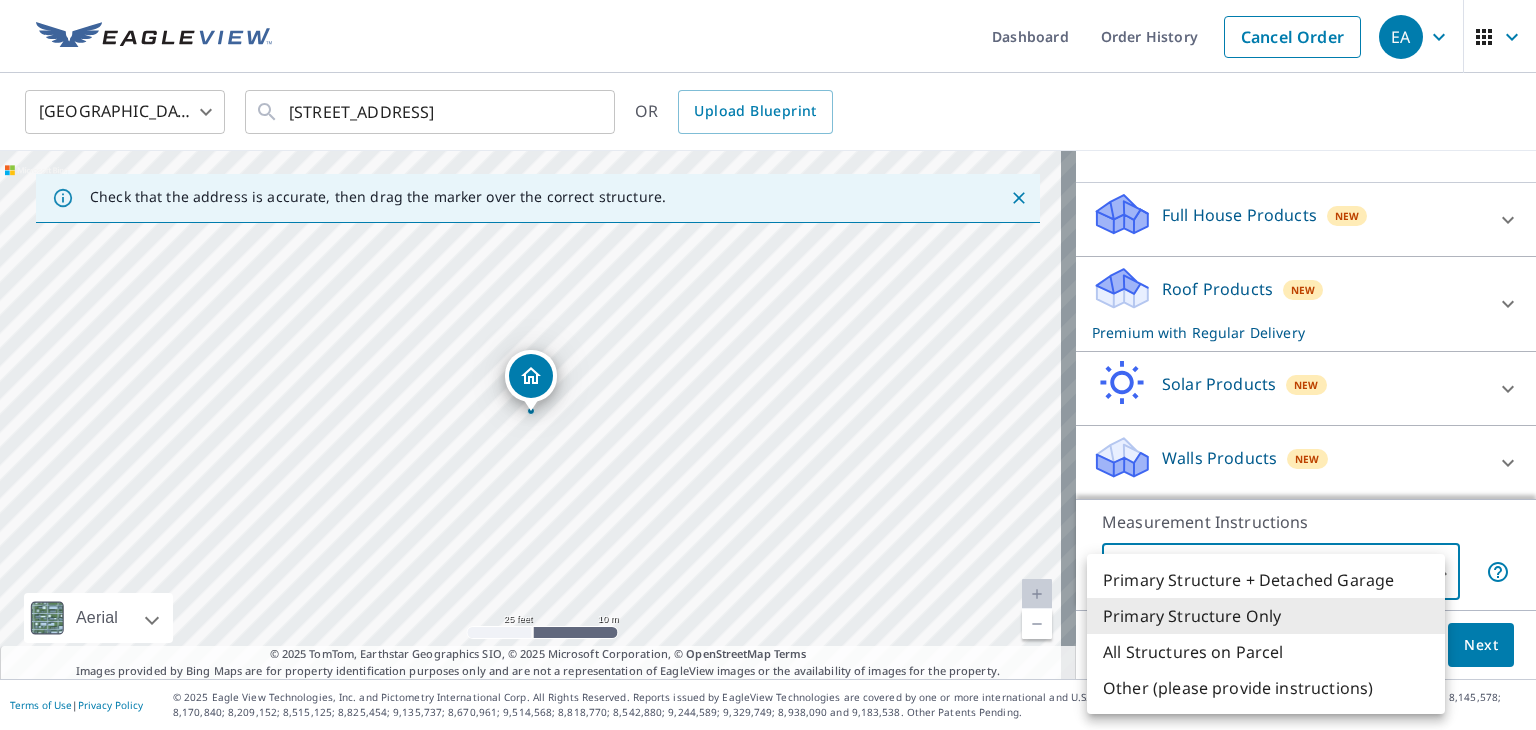 click on "All Structures on Parcel" at bounding box center [1266, 652] 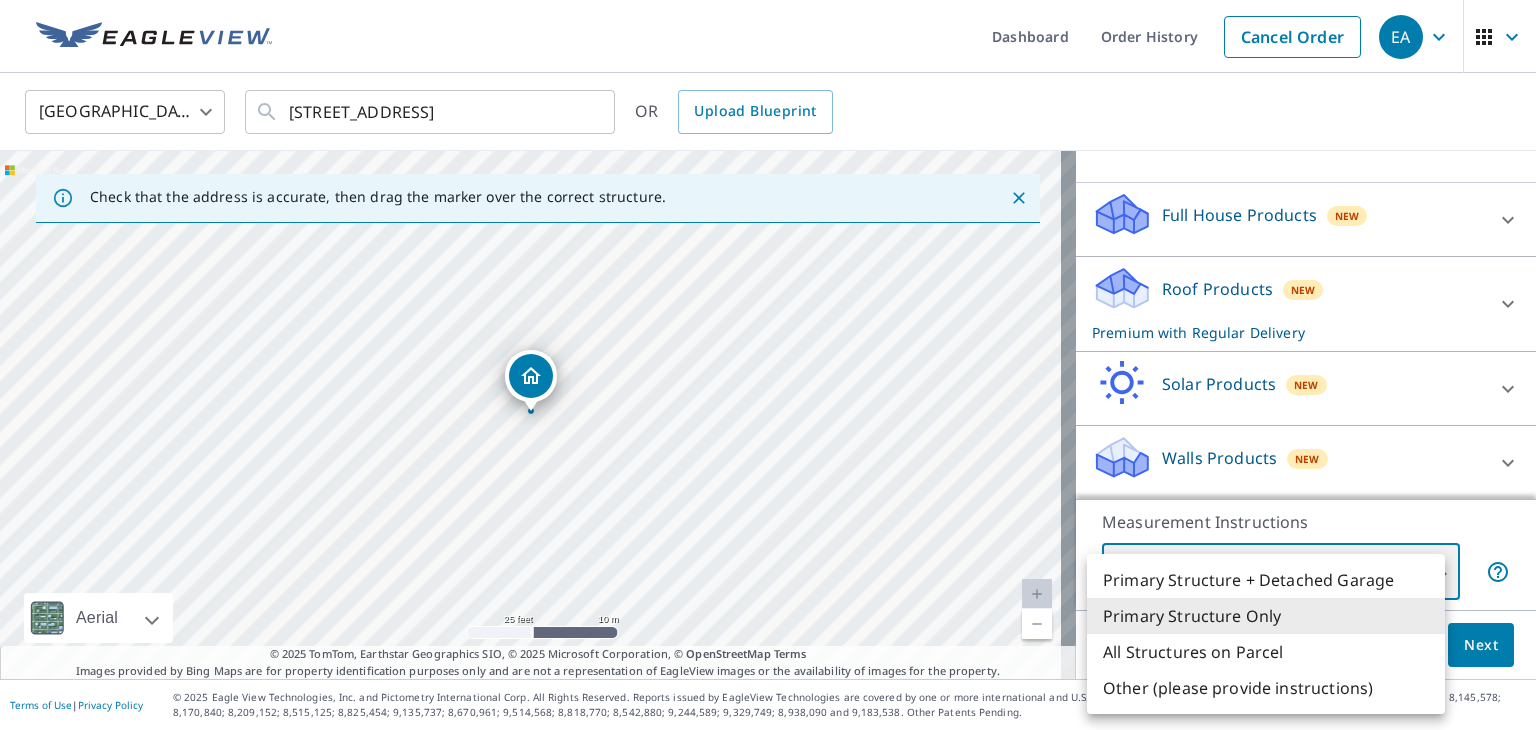 type on "3" 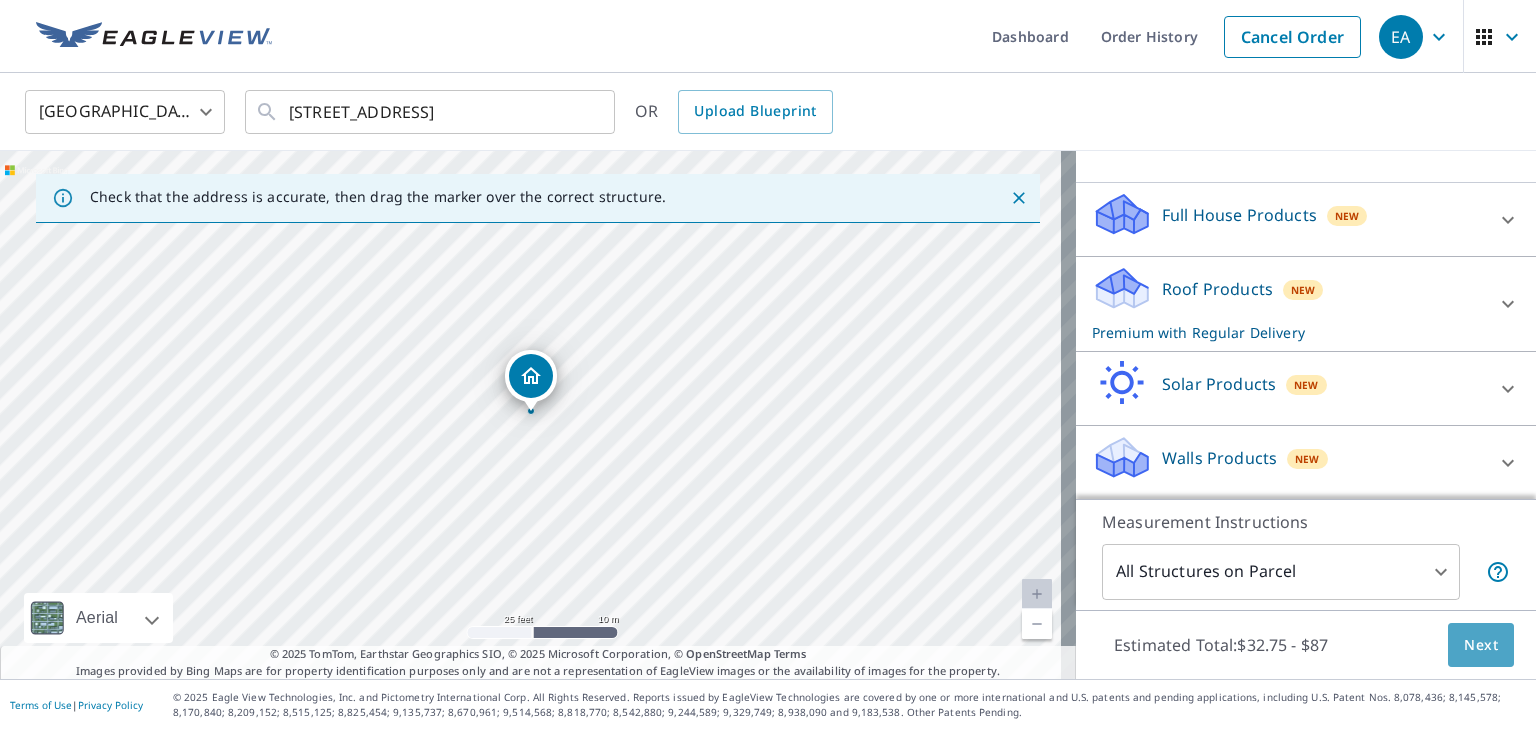 click on "Next" at bounding box center [1481, 645] 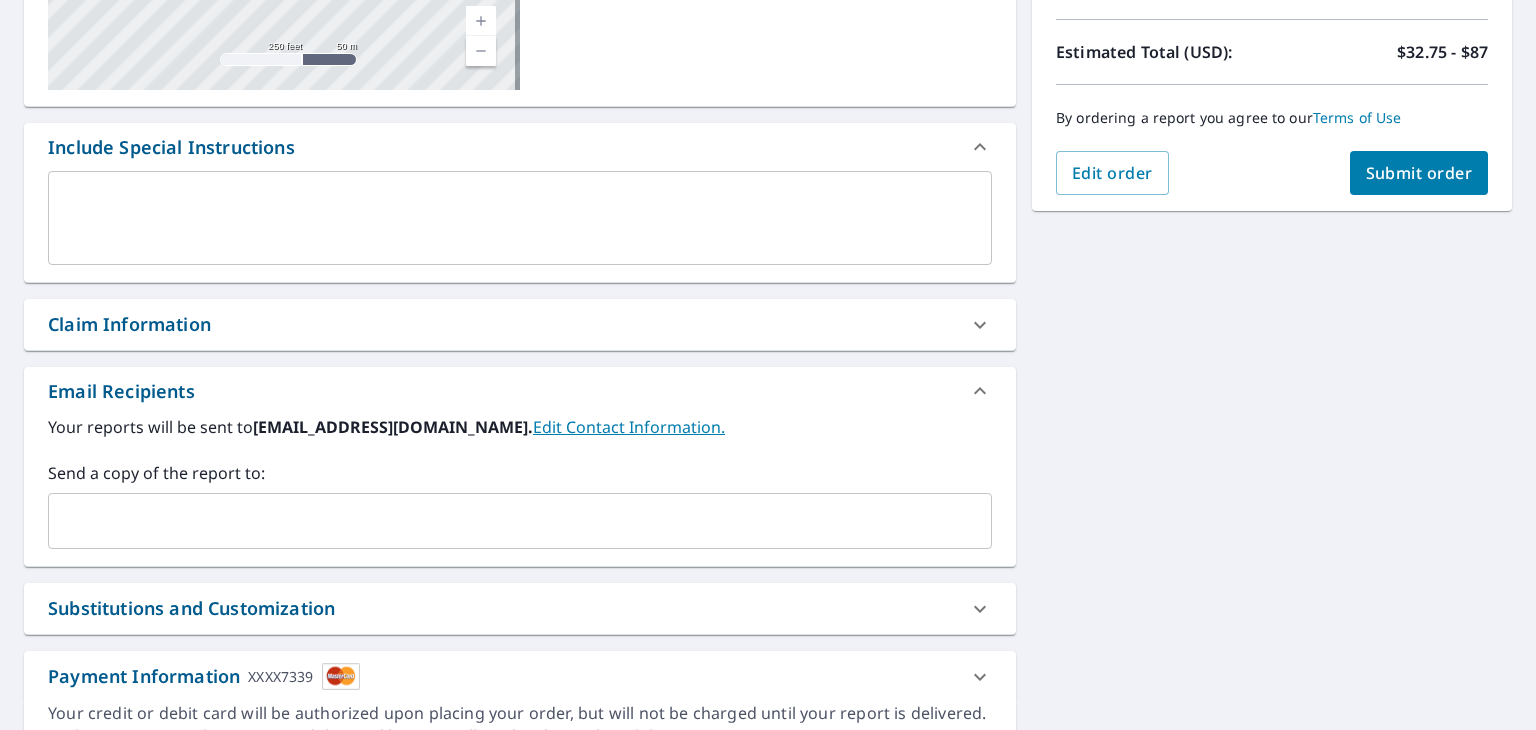 click on "Submit order" at bounding box center (1419, 173) 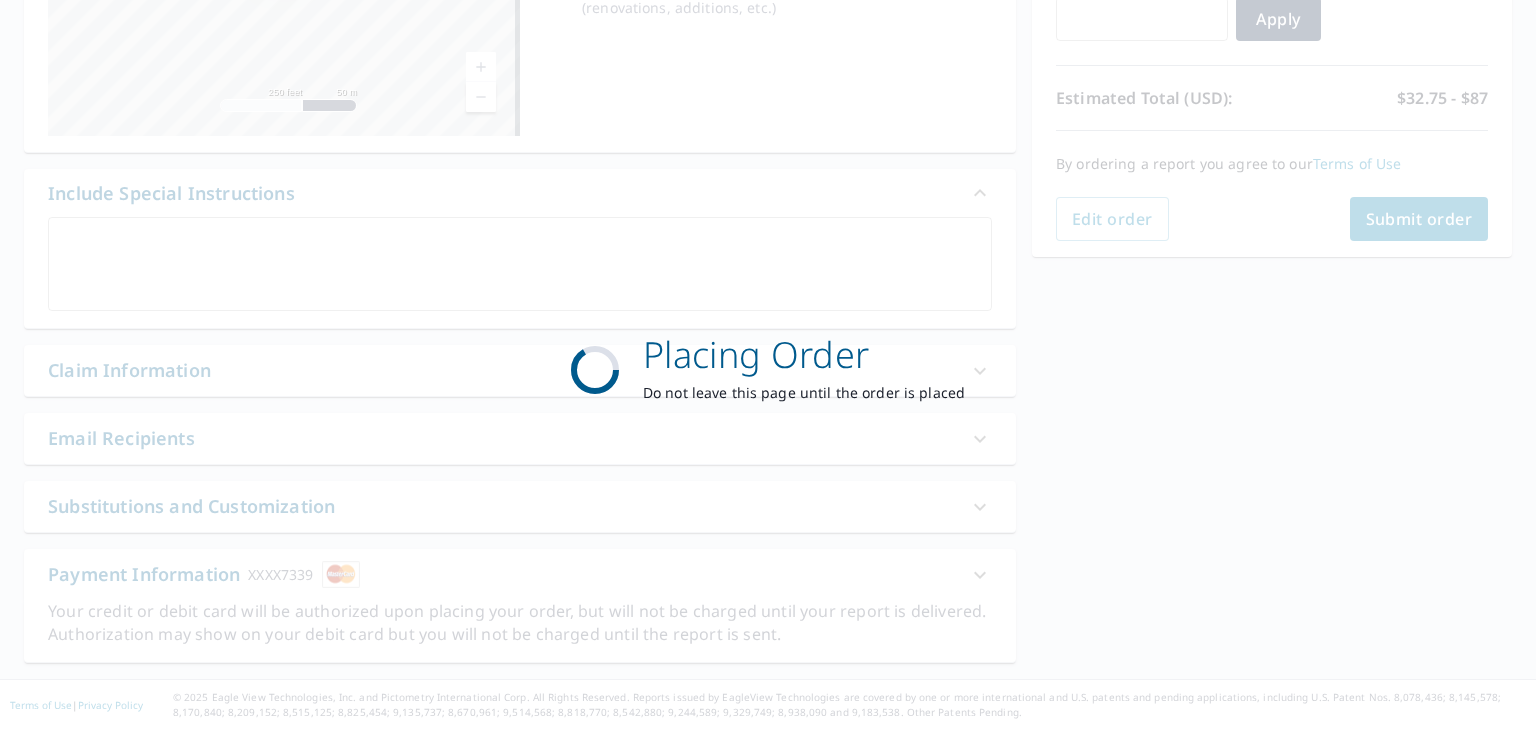 scroll, scrollTop: 380, scrollLeft: 0, axis: vertical 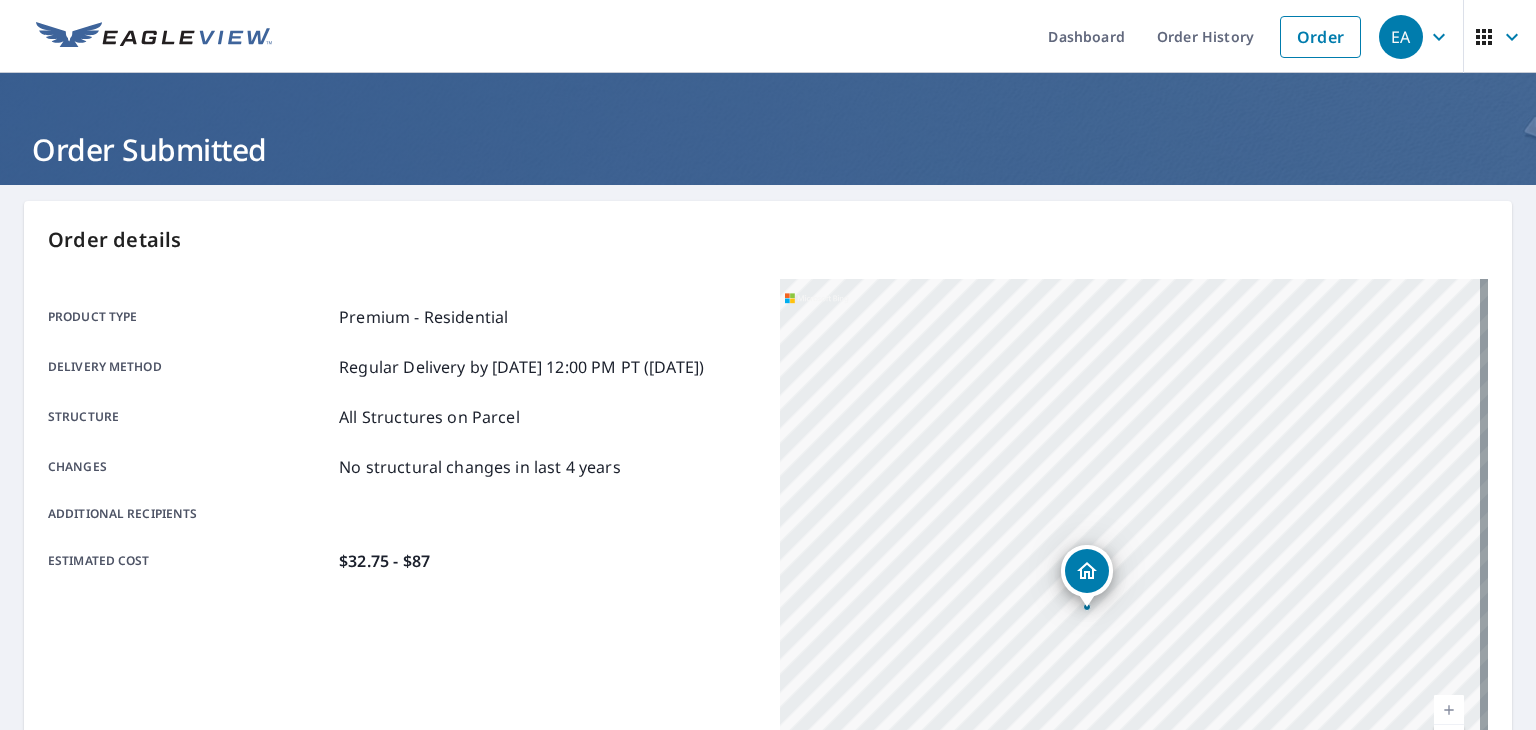 click 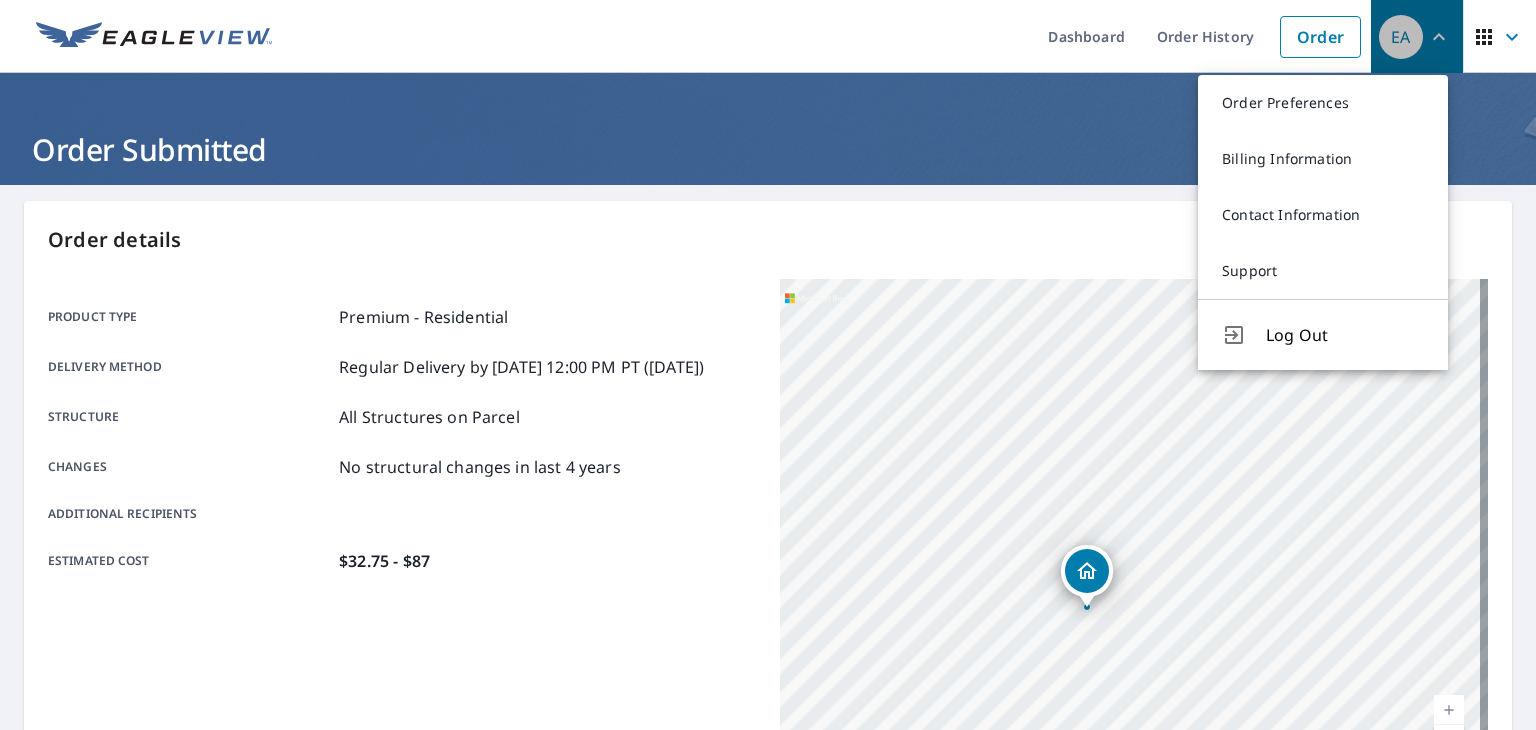 click on "EA" at bounding box center (1401, 37) 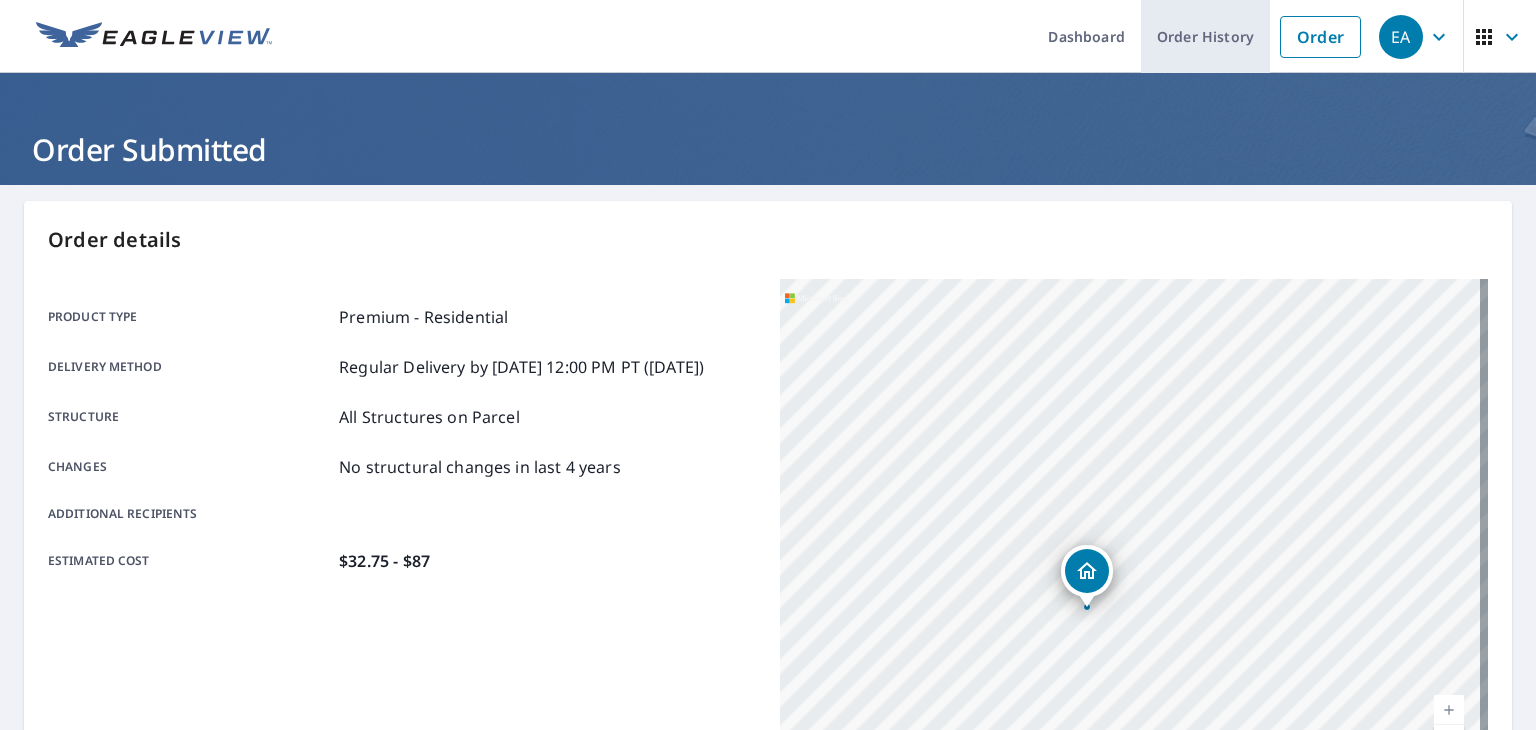 click on "Order History" at bounding box center [1205, 36] 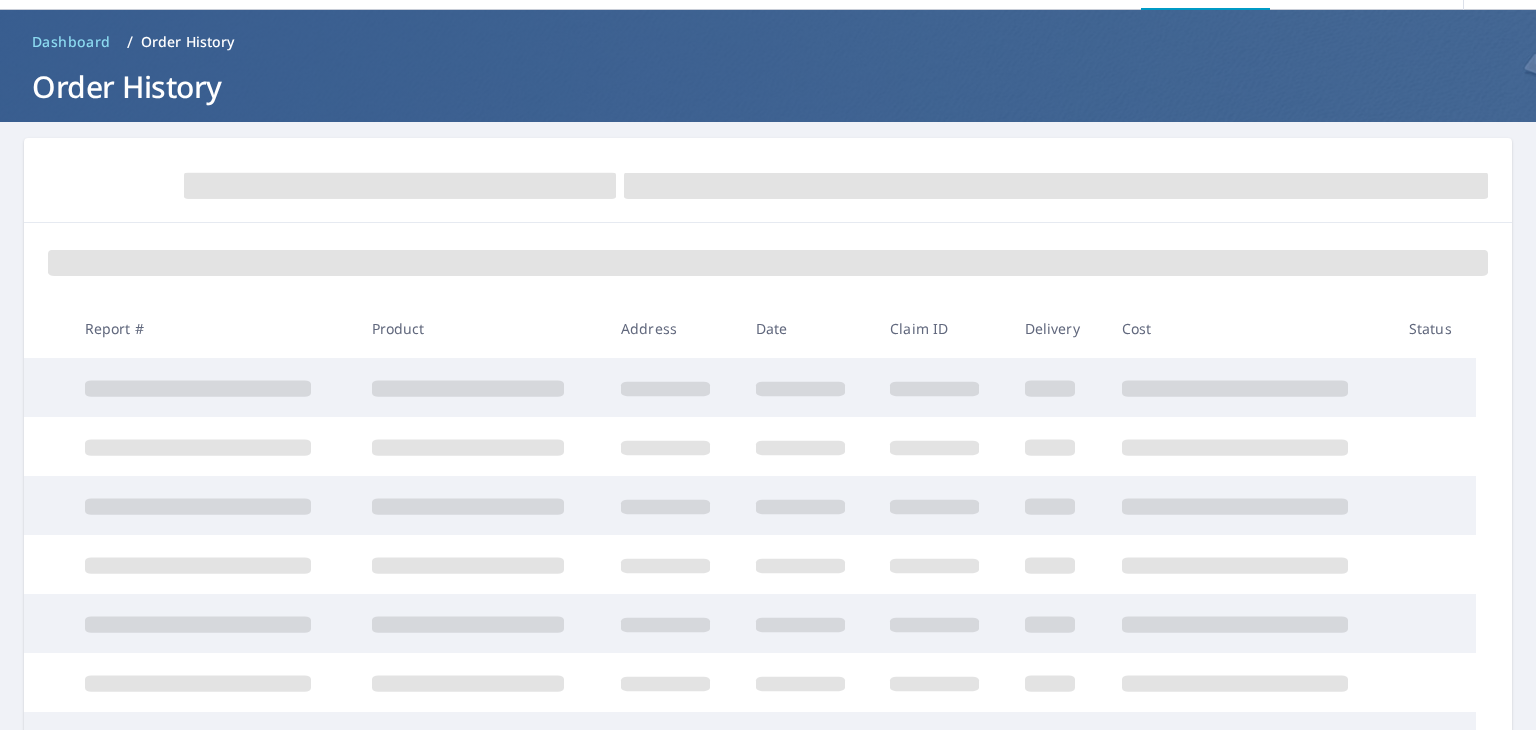 scroll, scrollTop: 68, scrollLeft: 0, axis: vertical 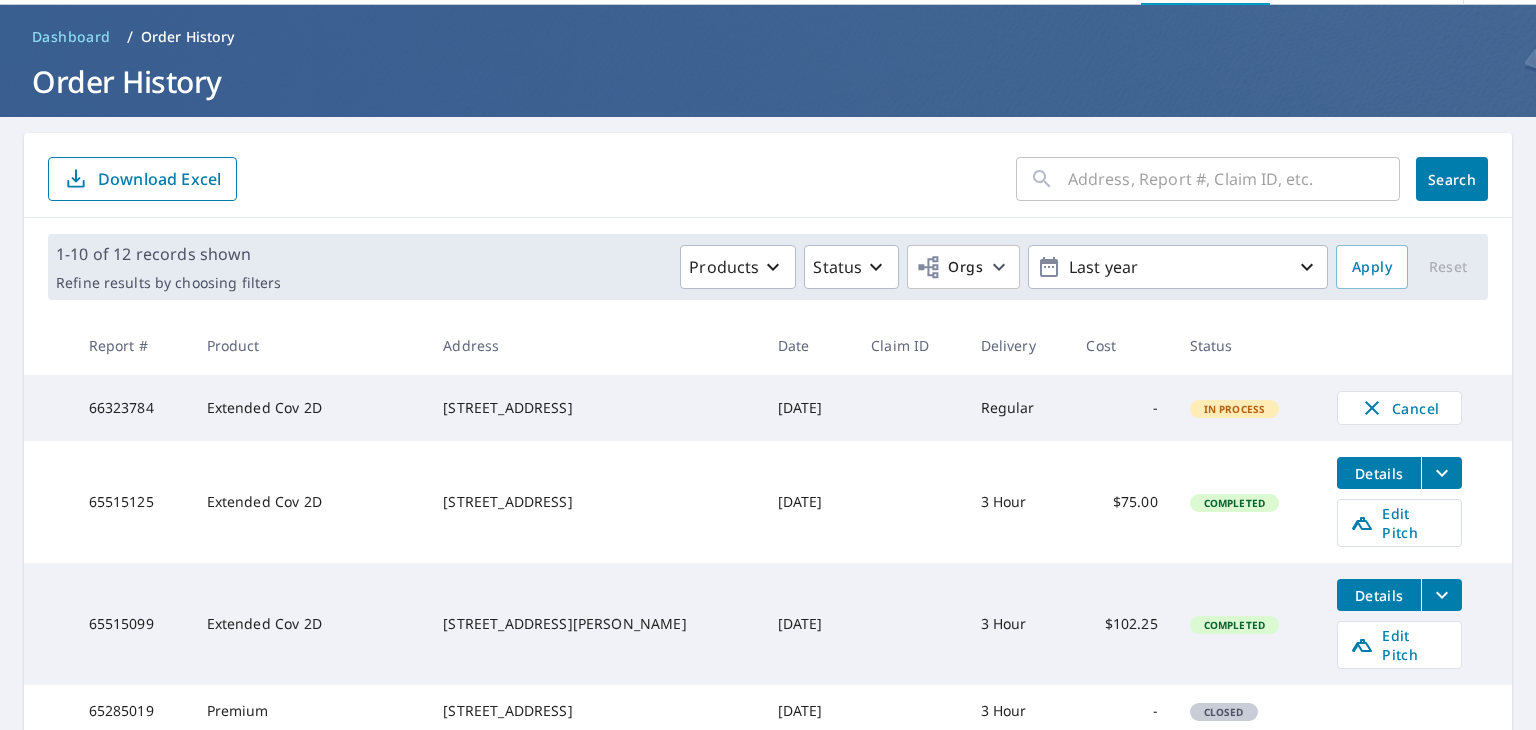 click on "[STREET_ADDRESS]" at bounding box center [594, 408] 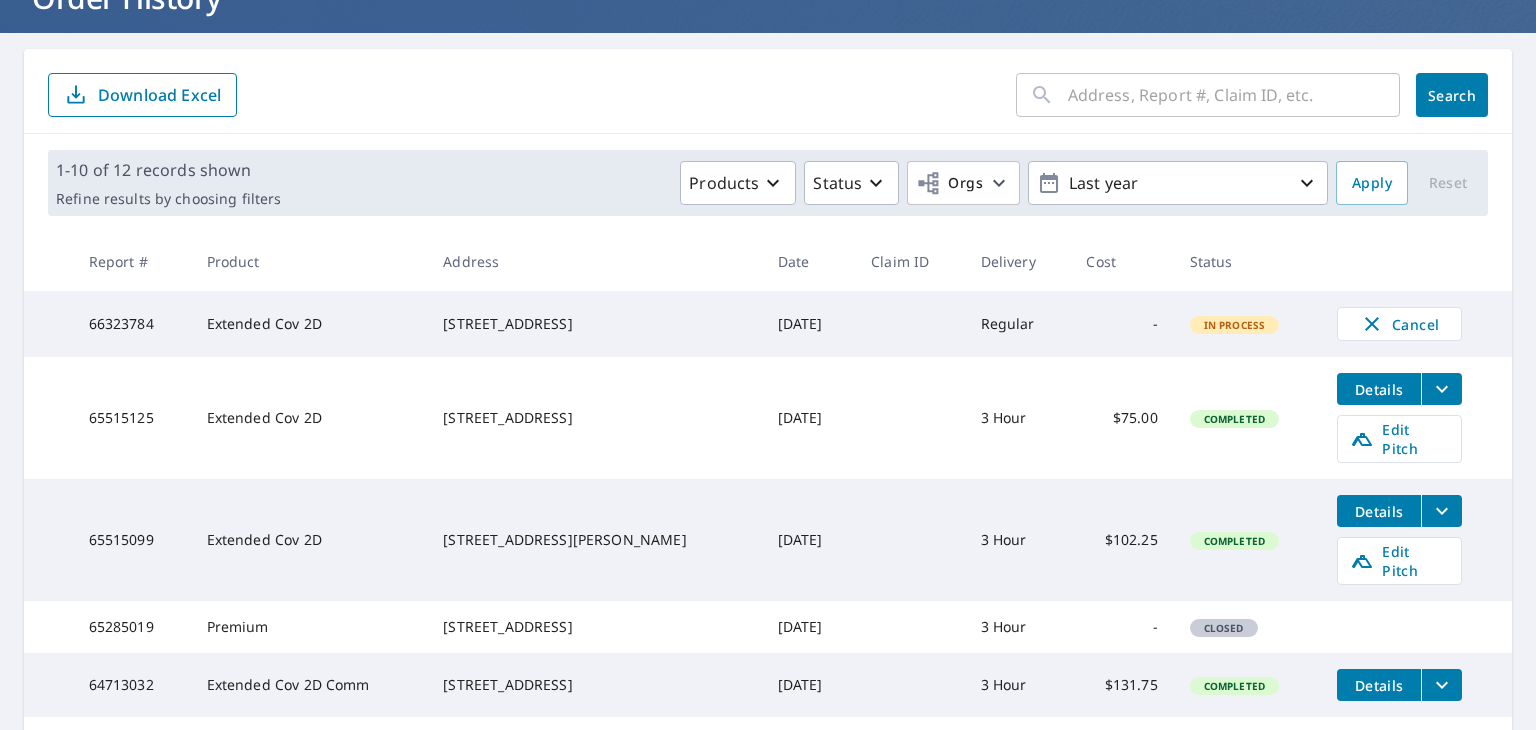 scroll, scrollTop: 0, scrollLeft: 0, axis: both 